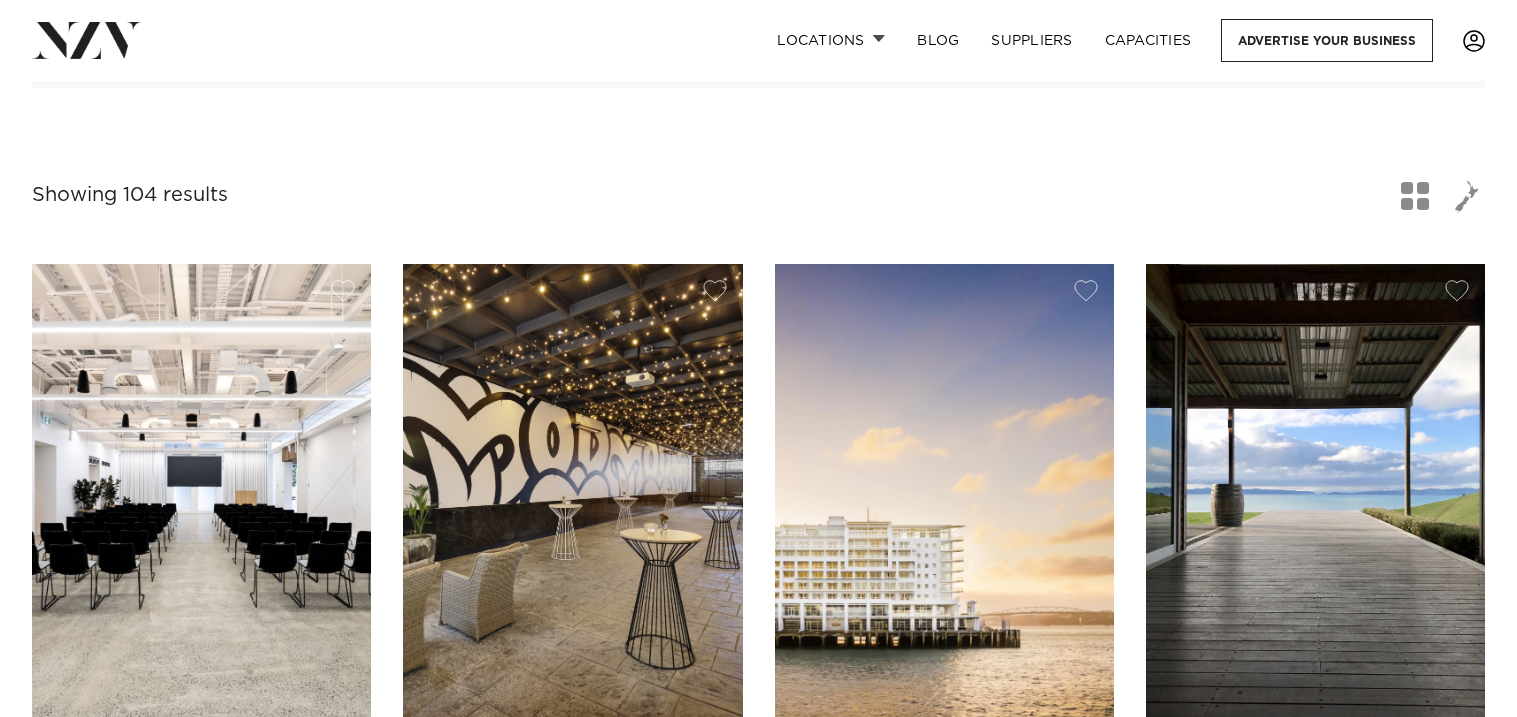 scroll, scrollTop: 277, scrollLeft: 0, axis: vertical 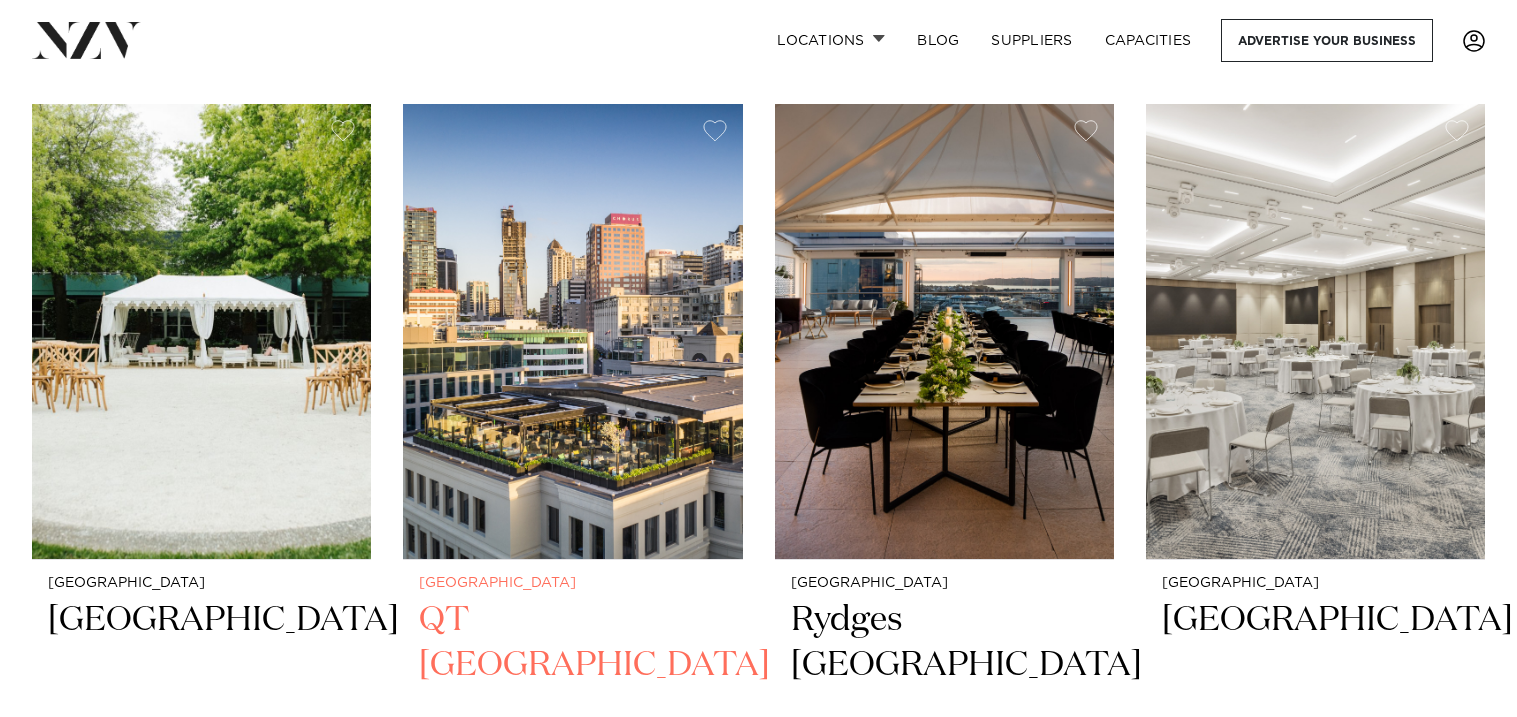 click on "QT Auckland" at bounding box center (572, 665) 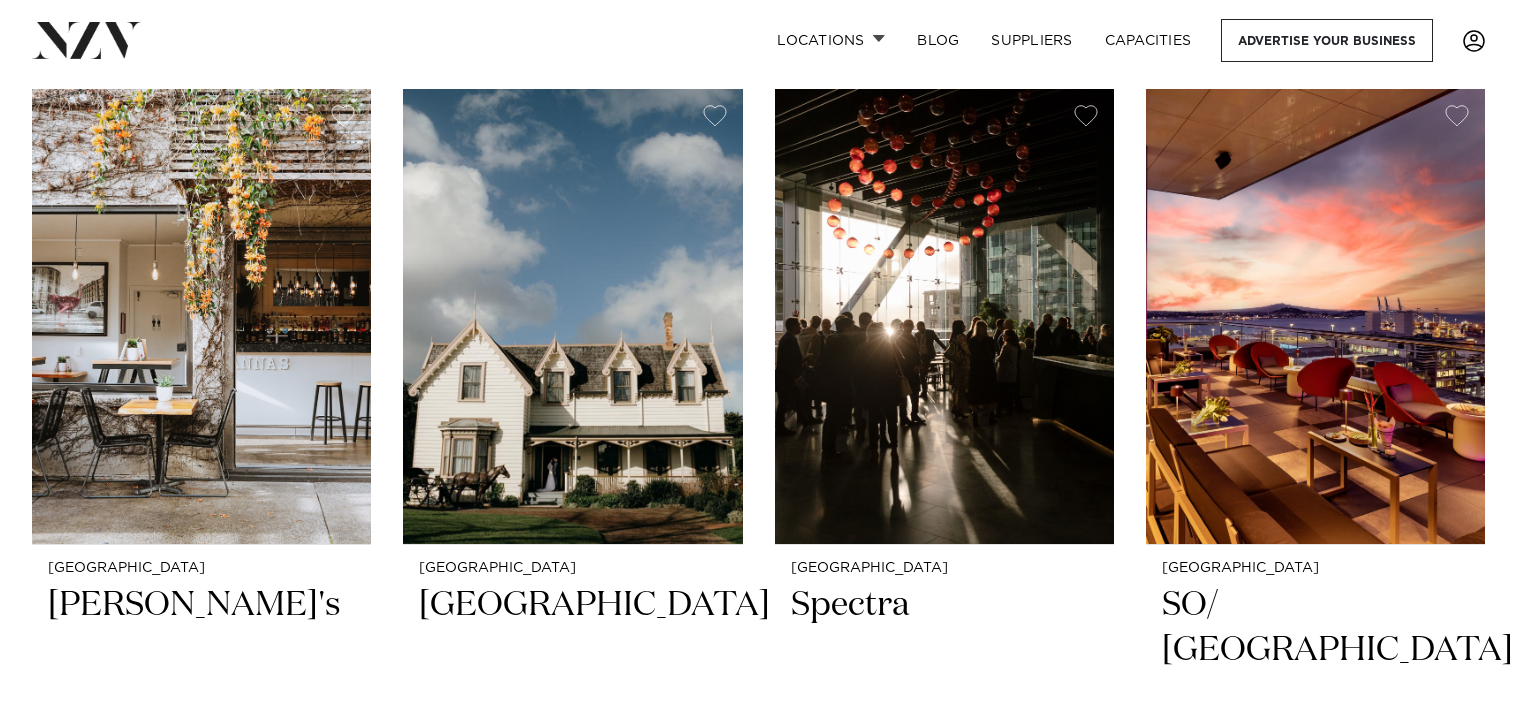 scroll, scrollTop: 8491, scrollLeft: 0, axis: vertical 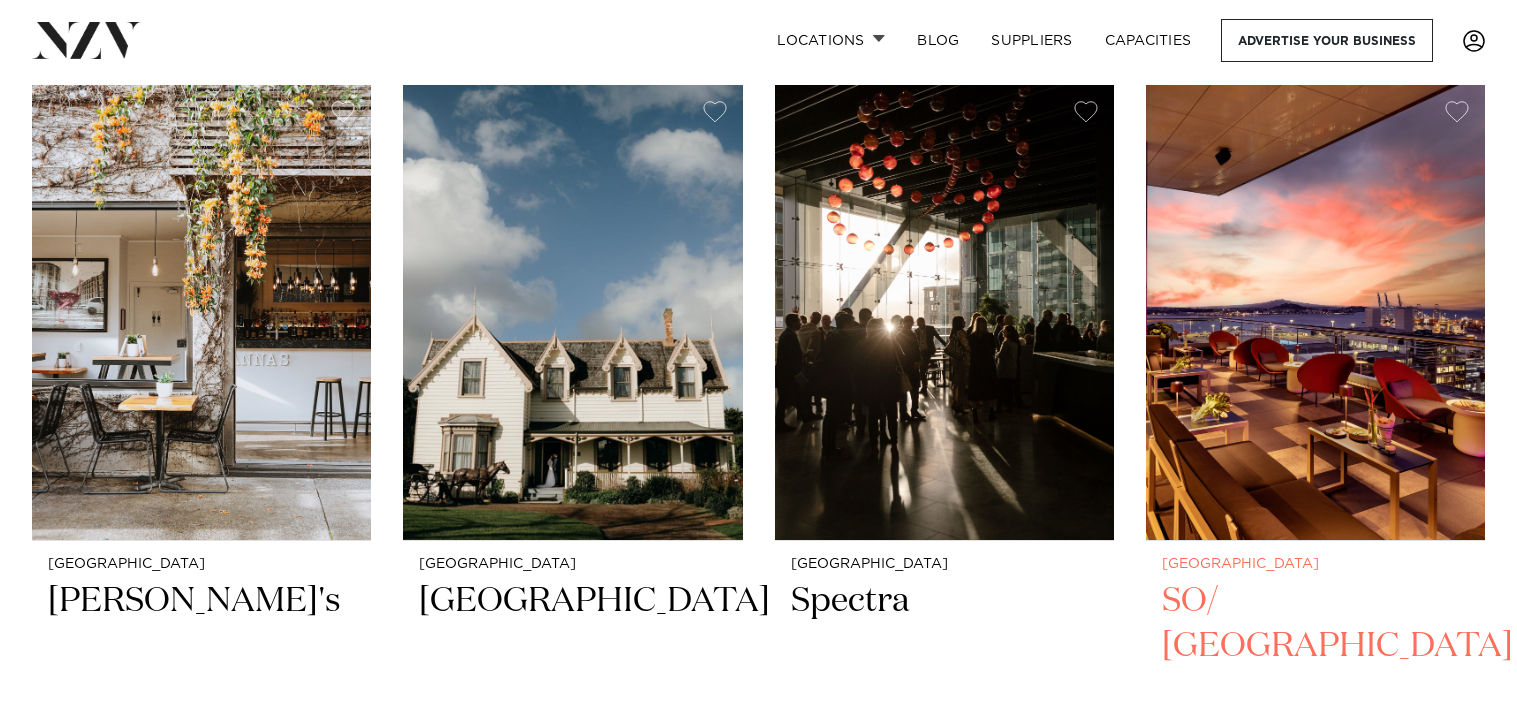 click at bounding box center [1315, 312] 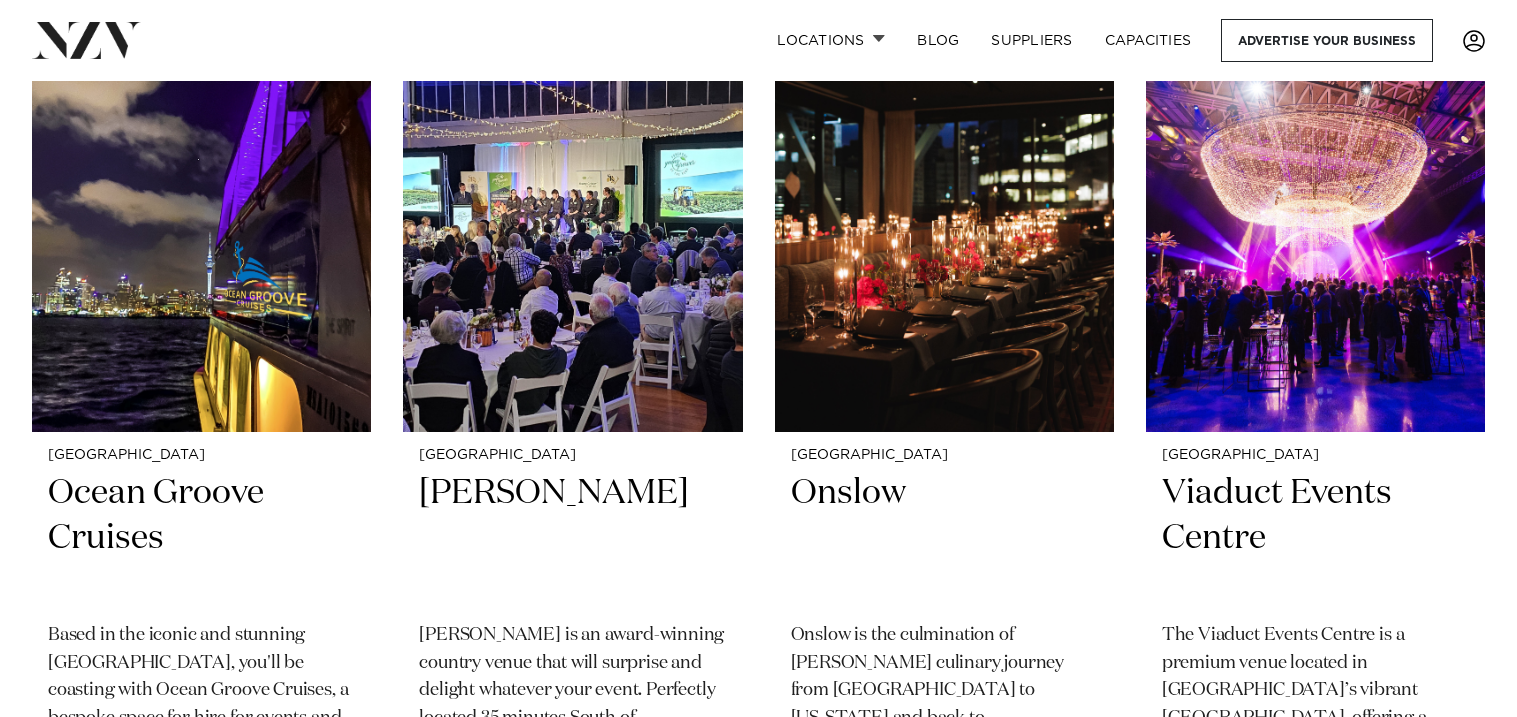 scroll, scrollTop: 10391, scrollLeft: 0, axis: vertical 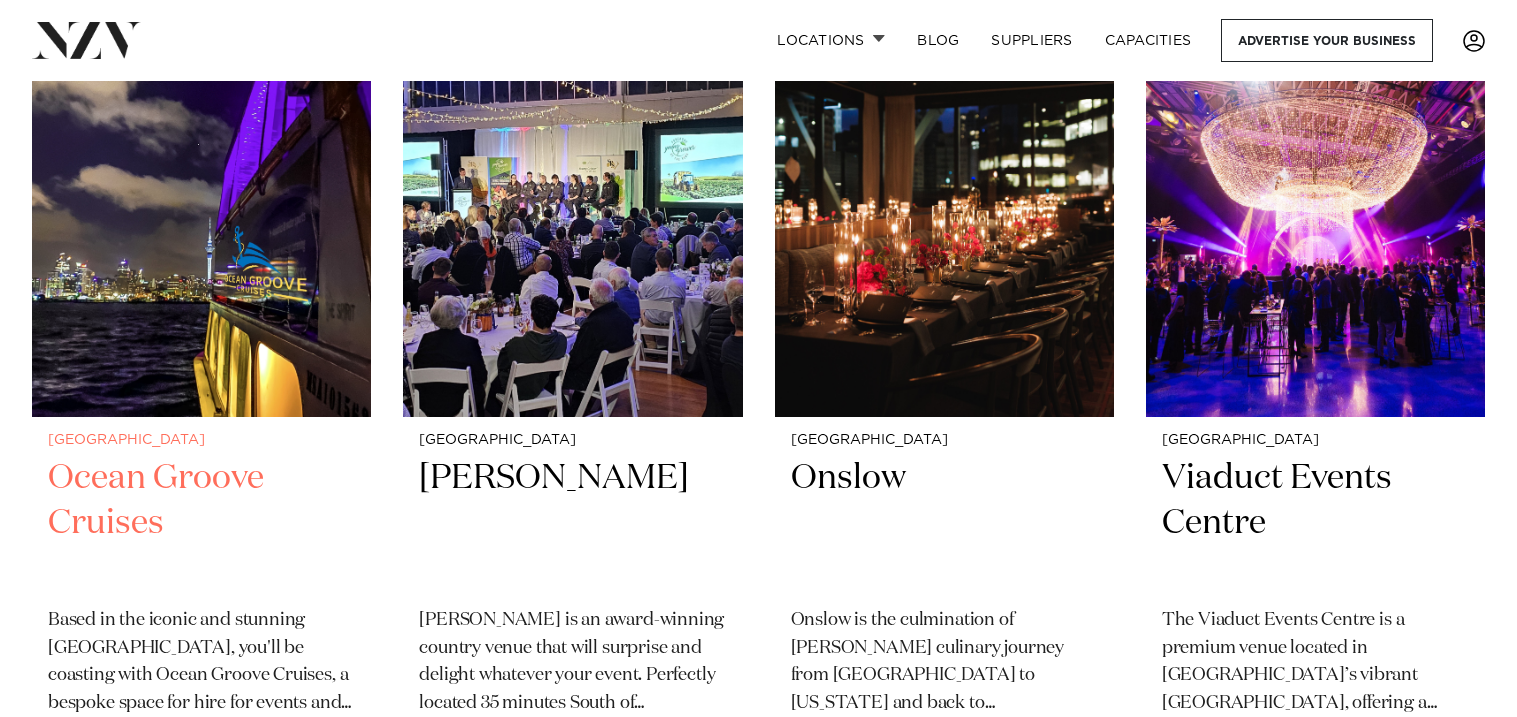click on "Ocean Groove Cruises" at bounding box center [201, 523] 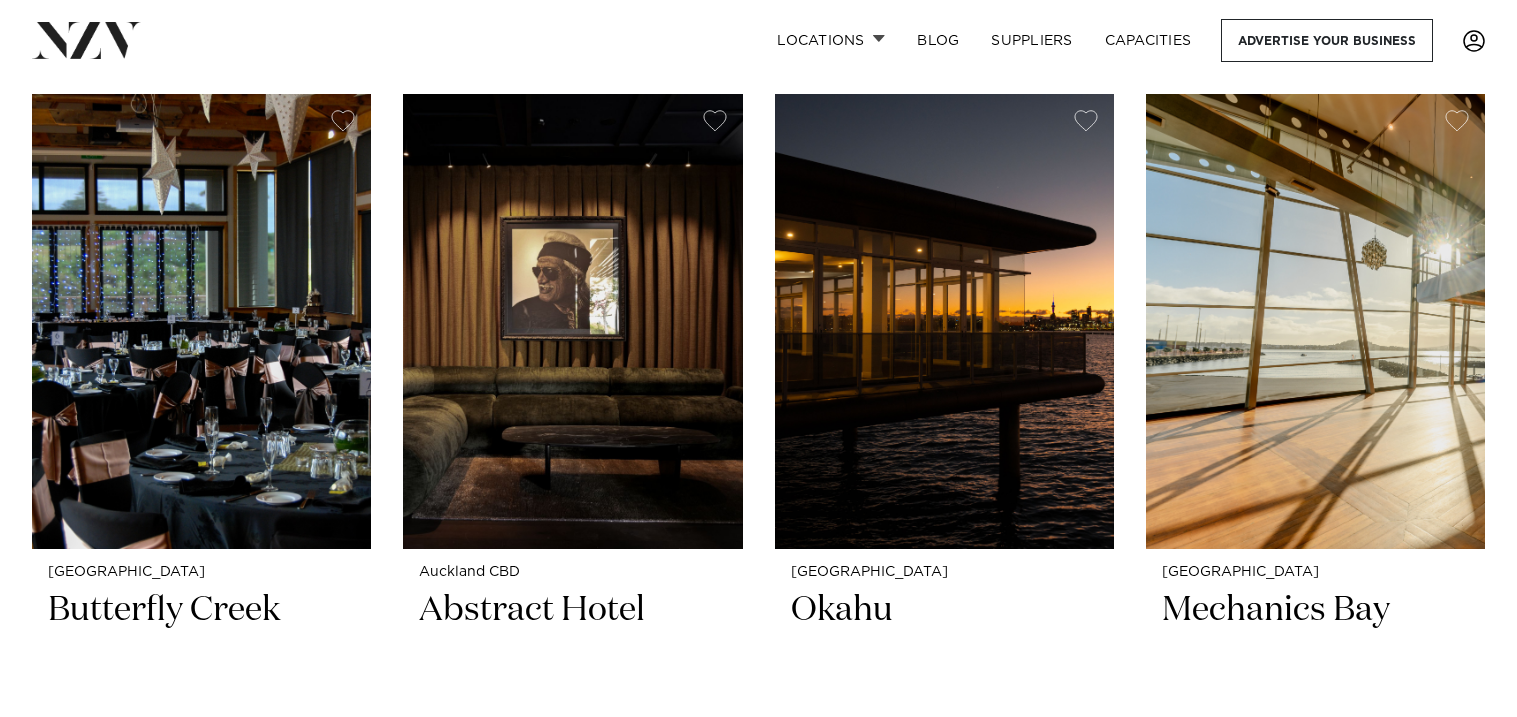 scroll, scrollTop: 22702, scrollLeft: 0, axis: vertical 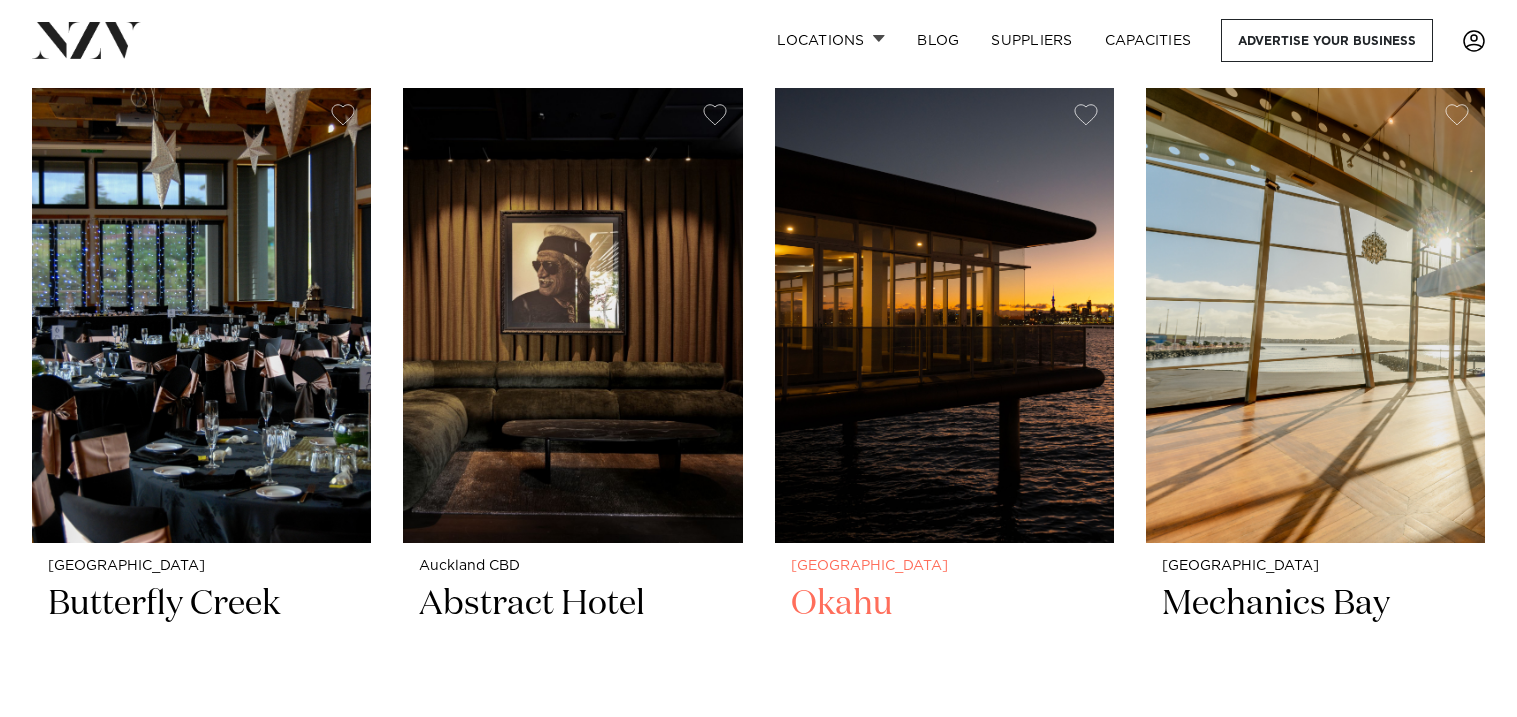 click on "Okahu" at bounding box center (944, 649) 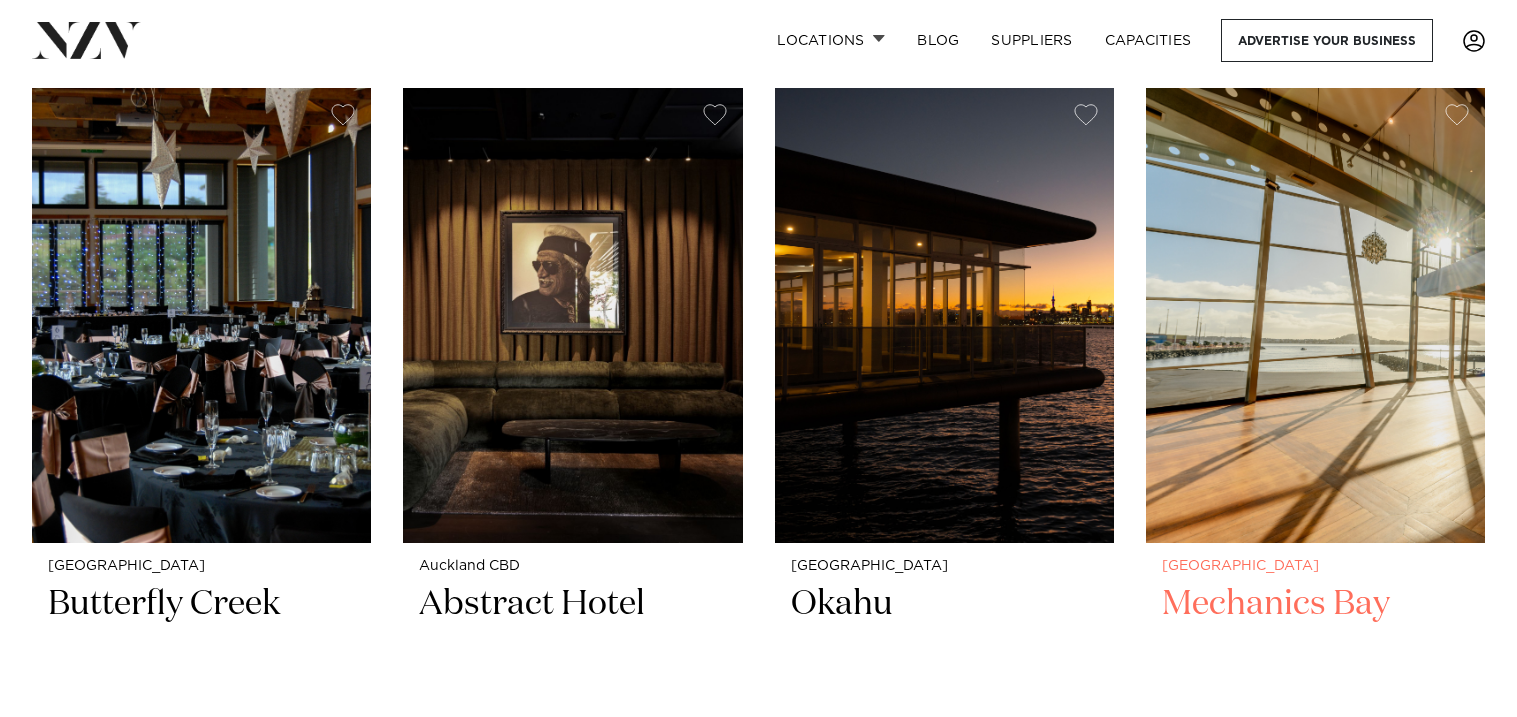 click on "[GEOGRAPHIC_DATA]" at bounding box center (1315, 566) 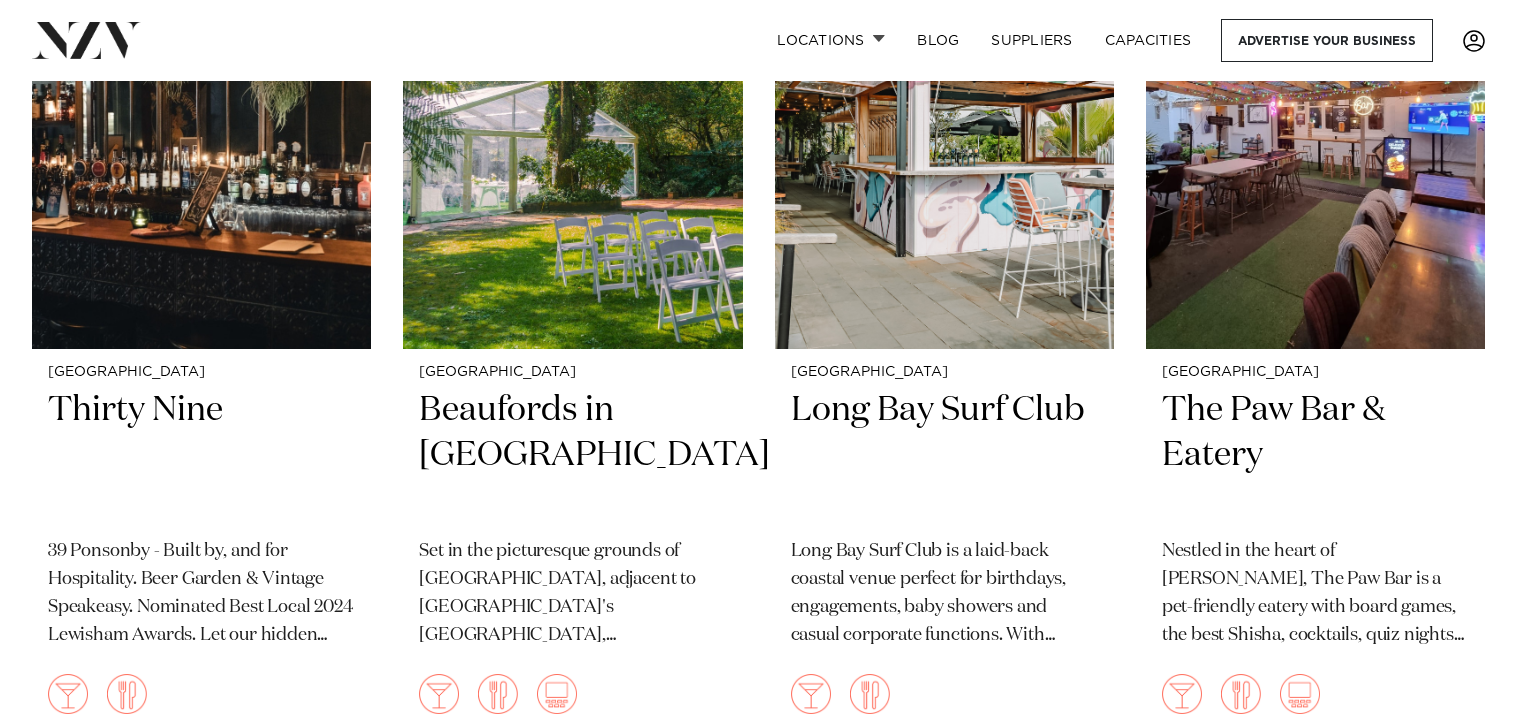 scroll, scrollTop: 21959, scrollLeft: 0, axis: vertical 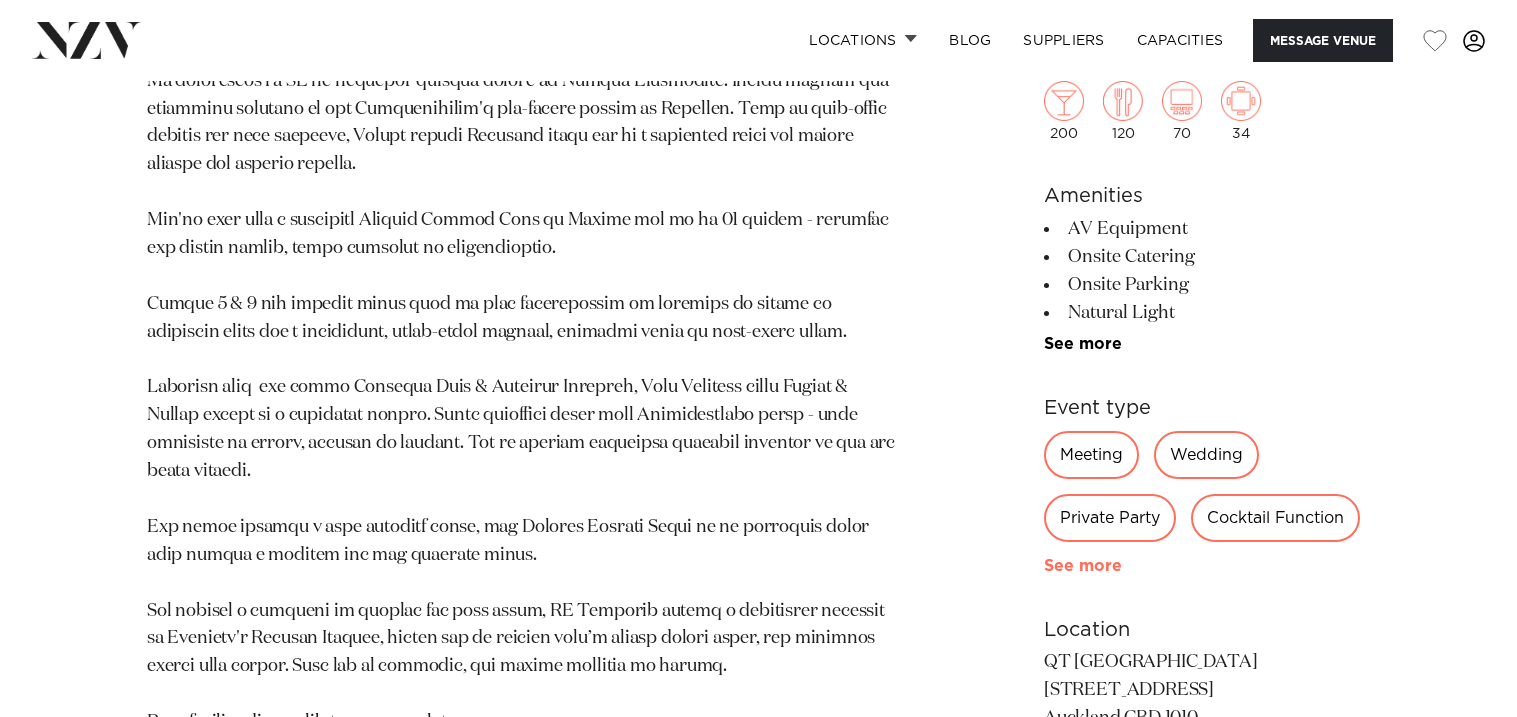 click on "See more" at bounding box center (1122, 566) 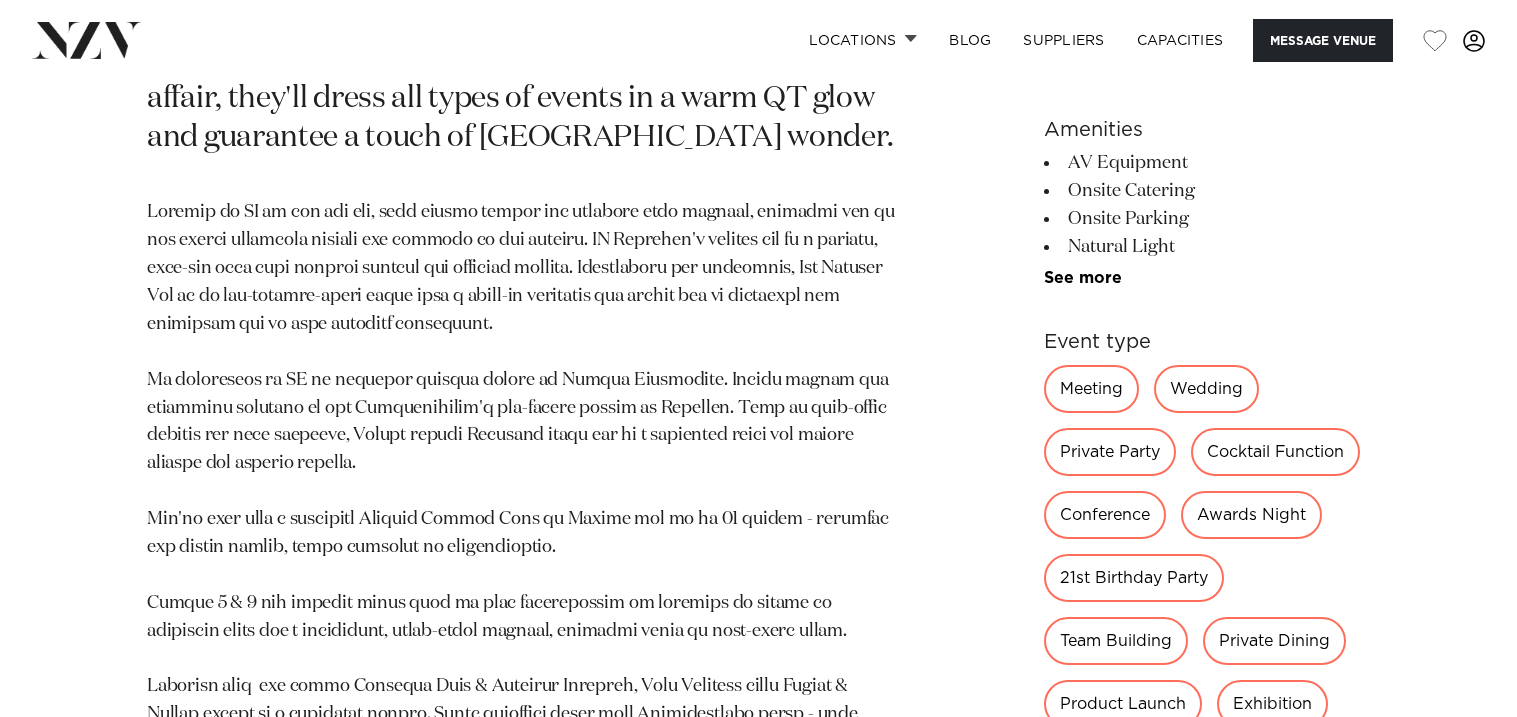 scroll, scrollTop: 1162, scrollLeft: 0, axis: vertical 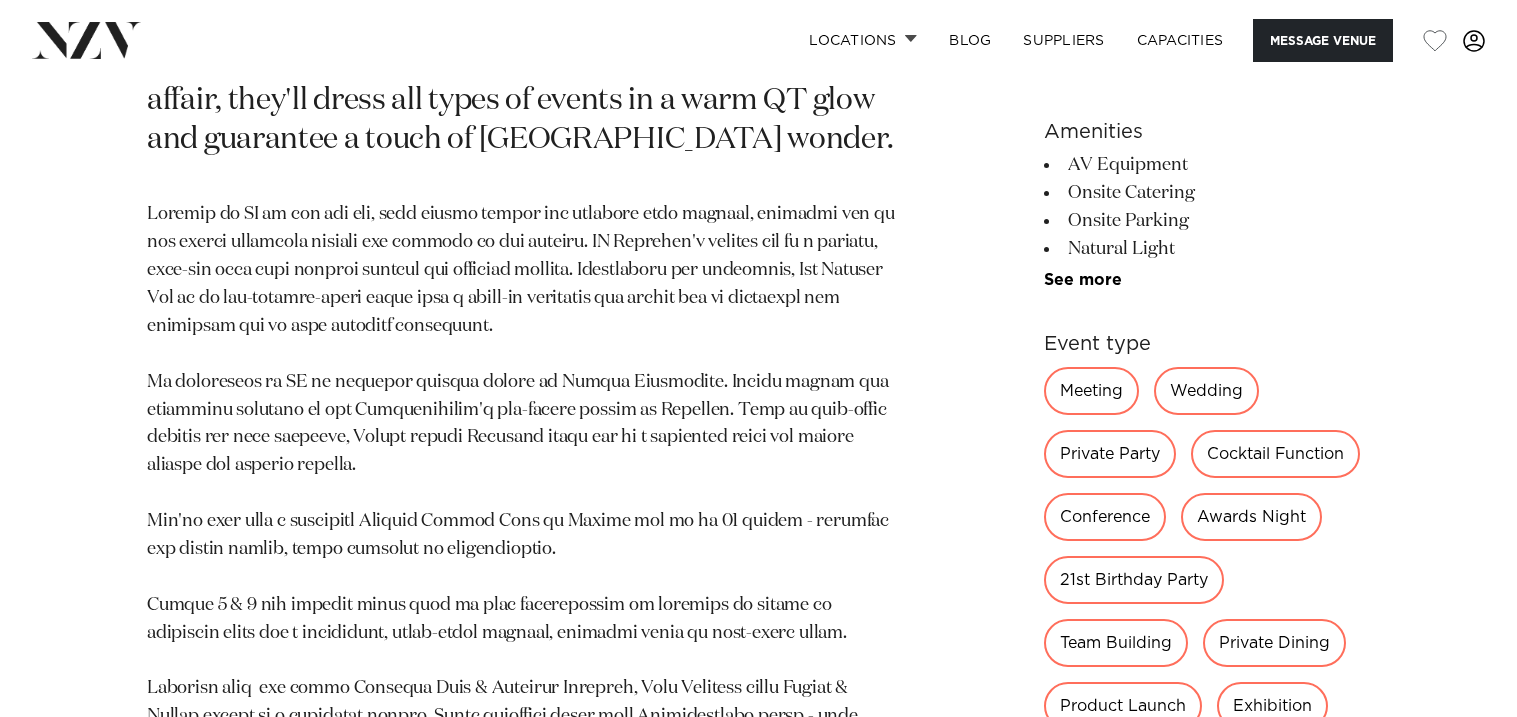 click on "Private Party" at bounding box center [1110, 454] 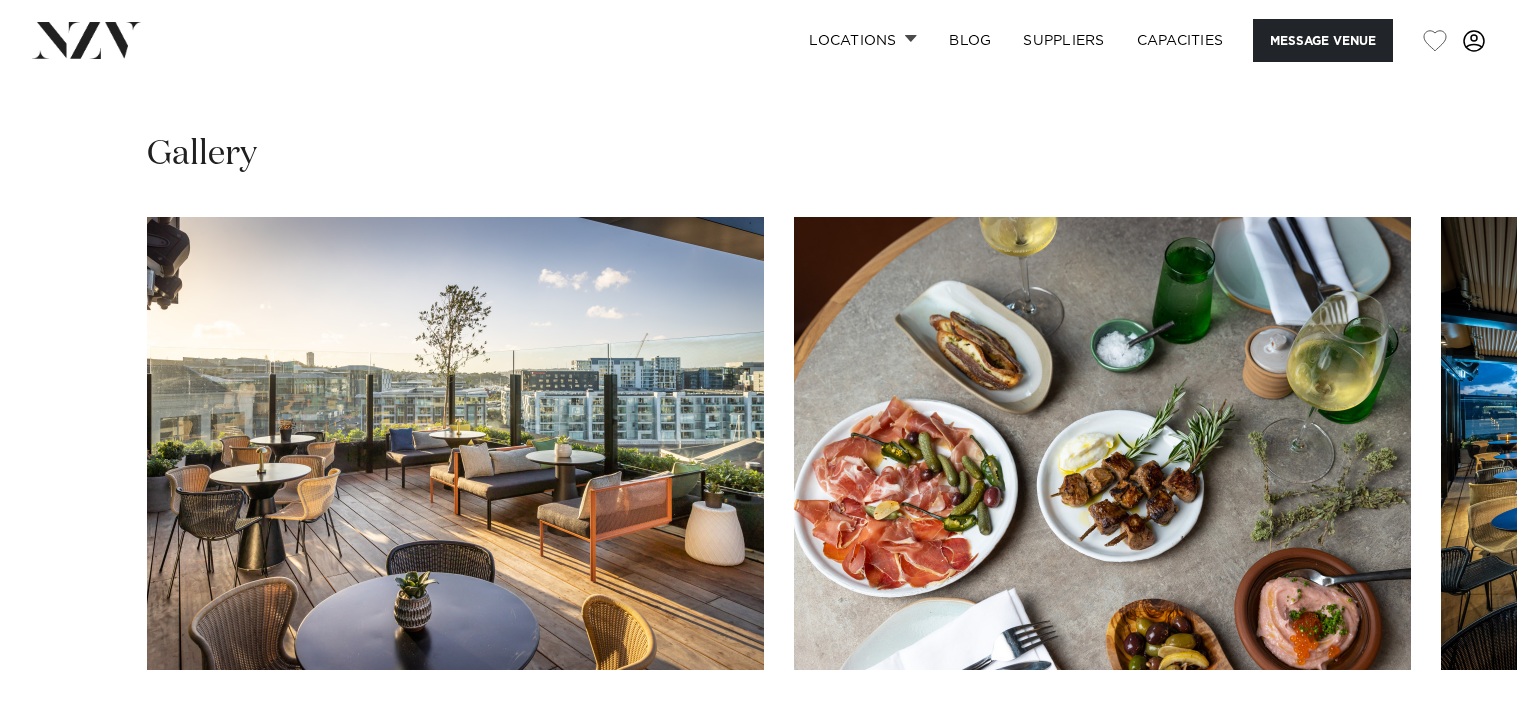 scroll, scrollTop: 2625, scrollLeft: 0, axis: vertical 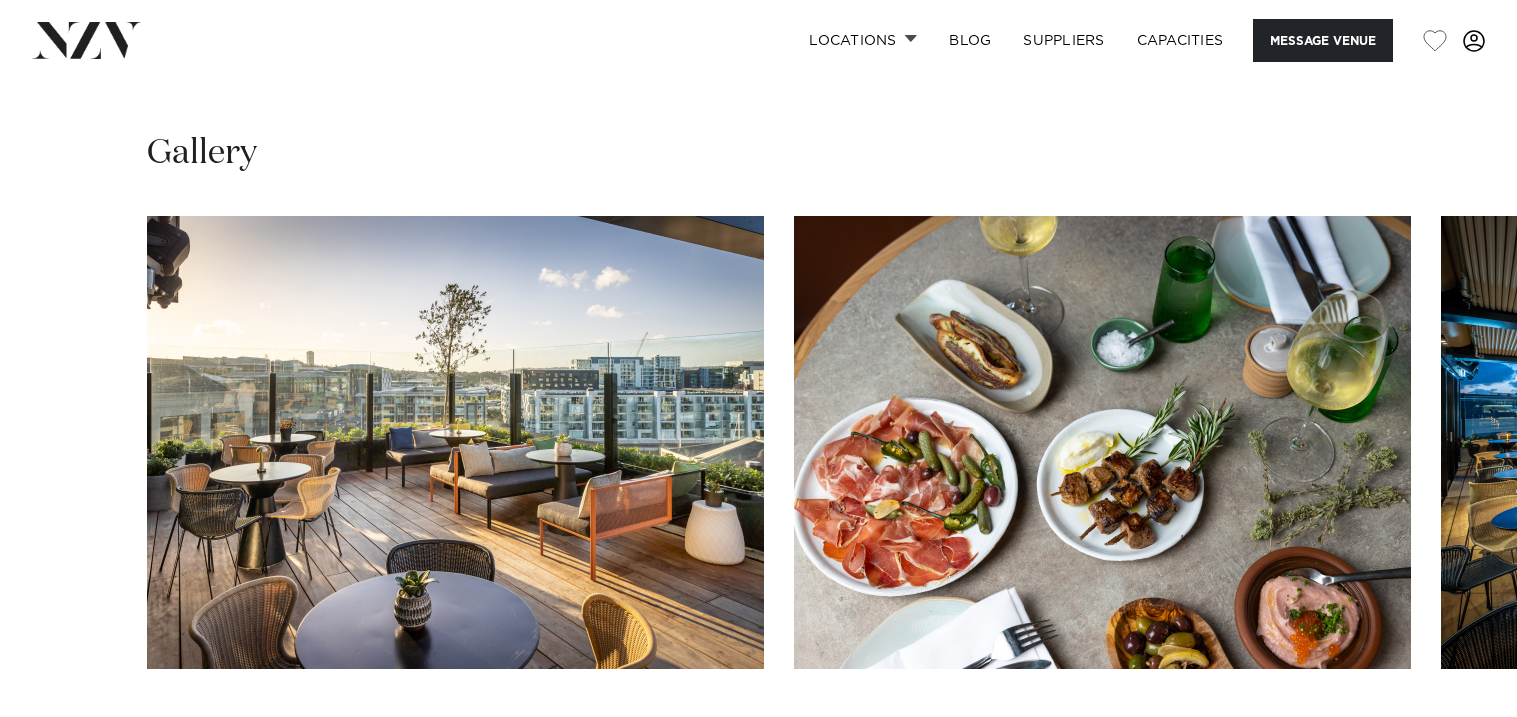 click at bounding box center [758, 490] 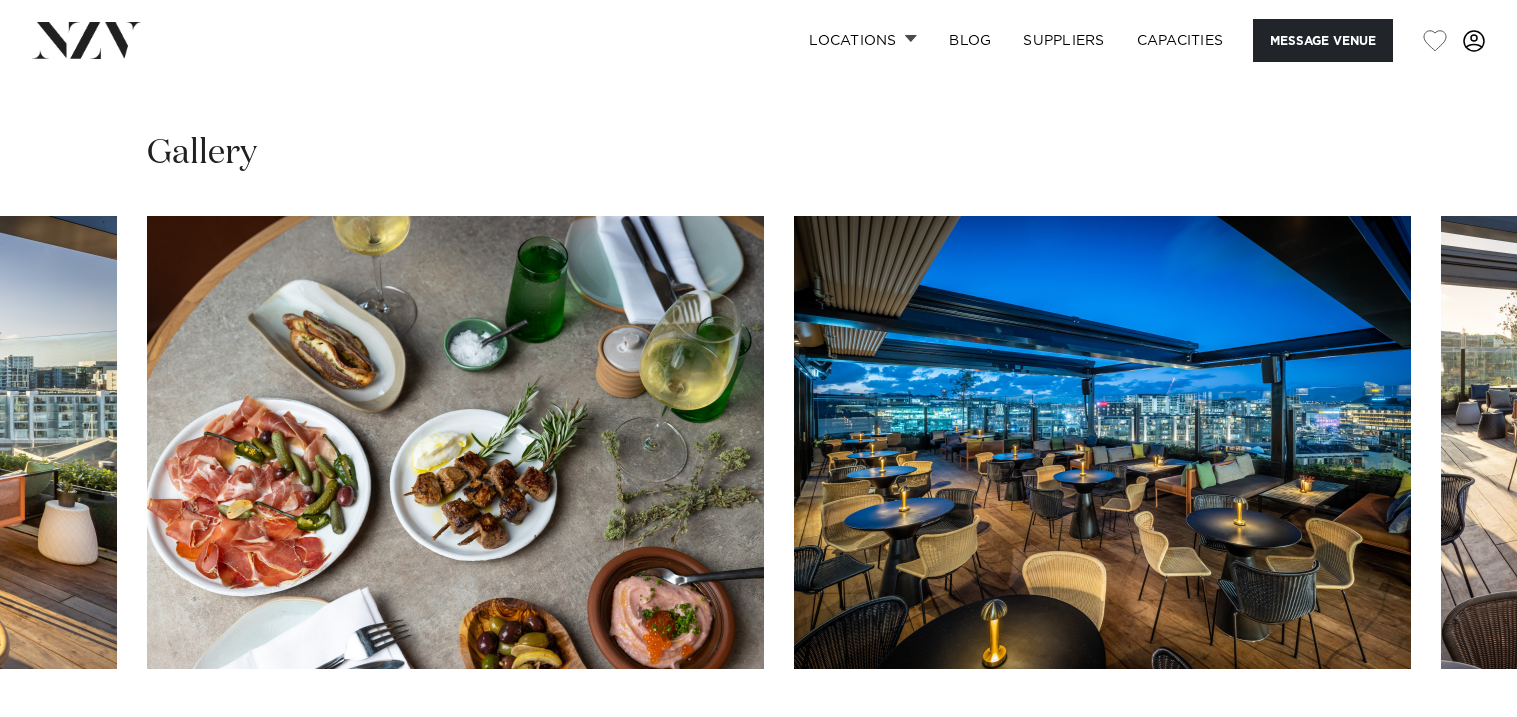 click at bounding box center [1457, 733] 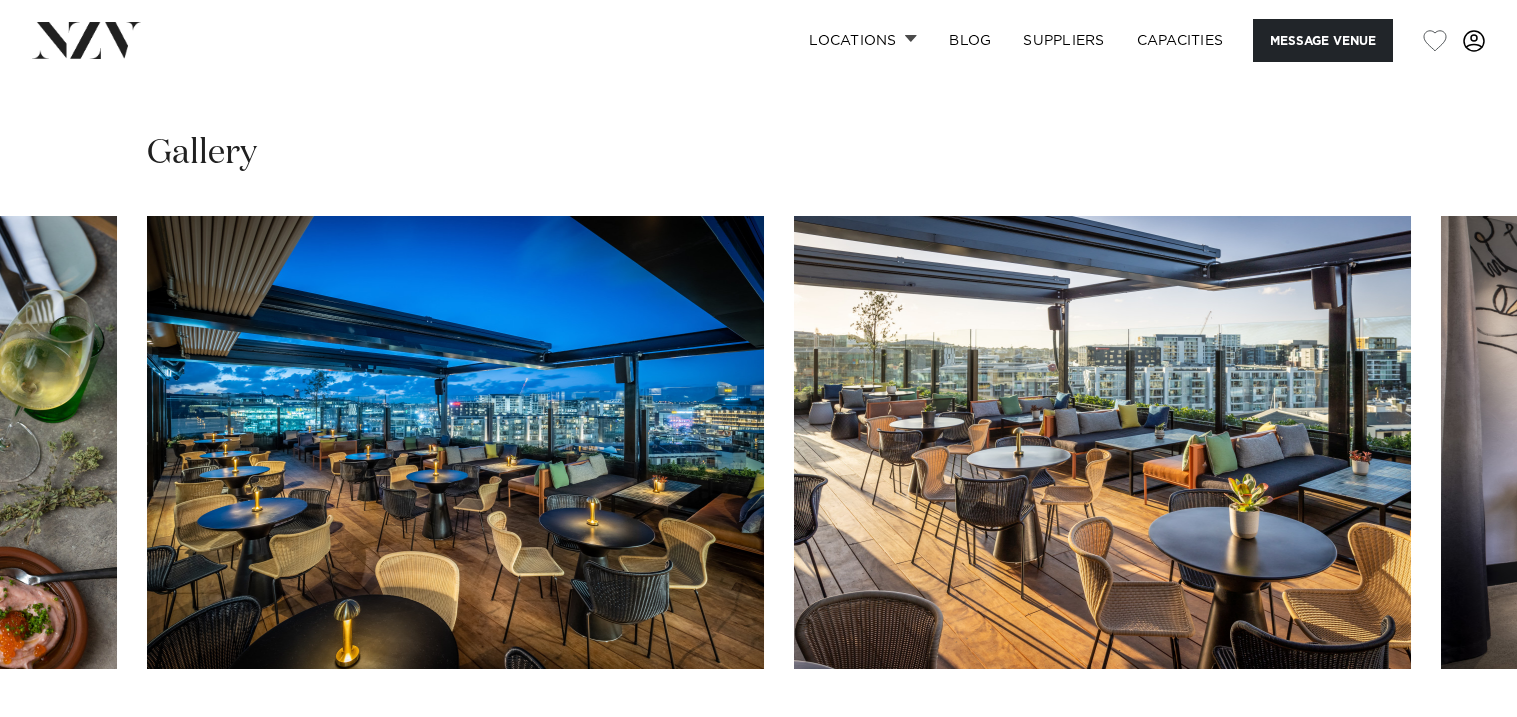 click at bounding box center [1457, 733] 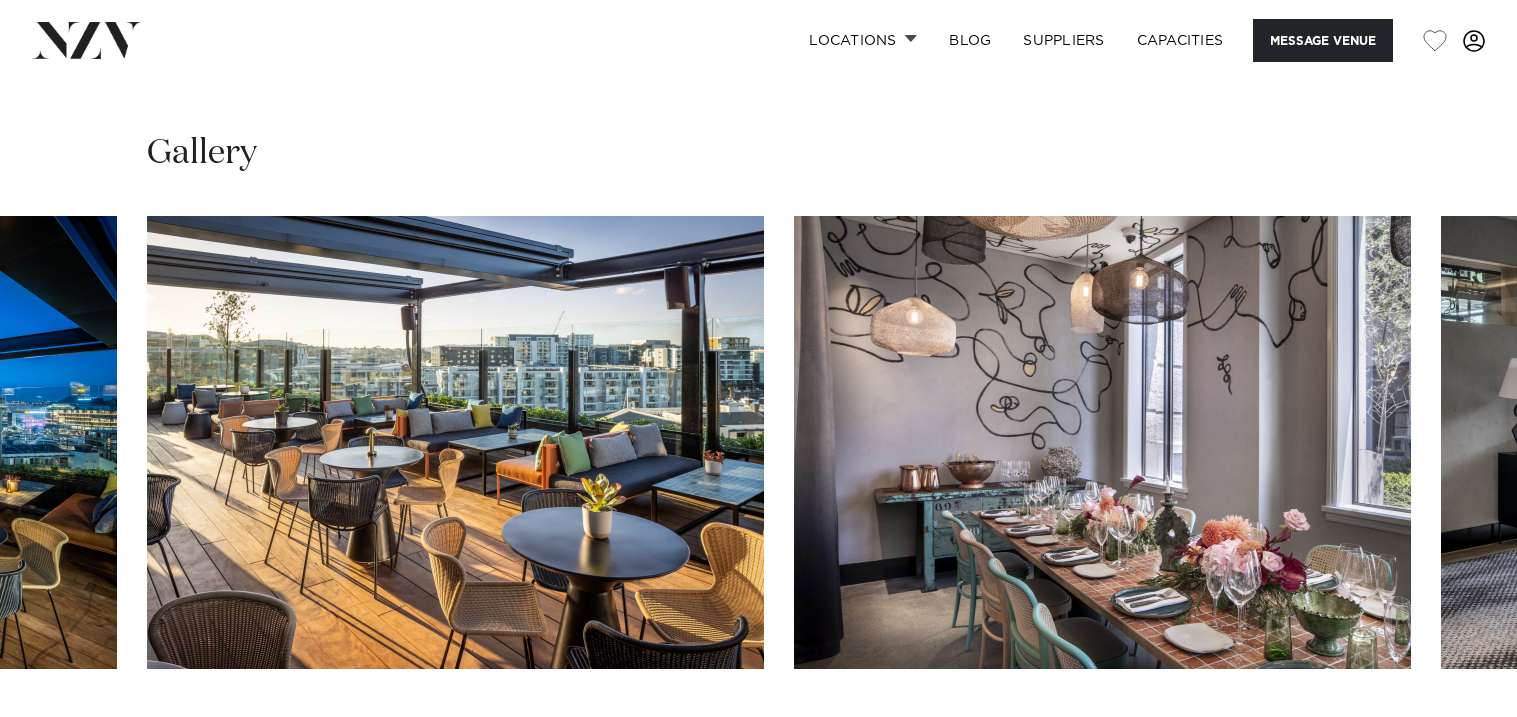 click at bounding box center (1457, 733) 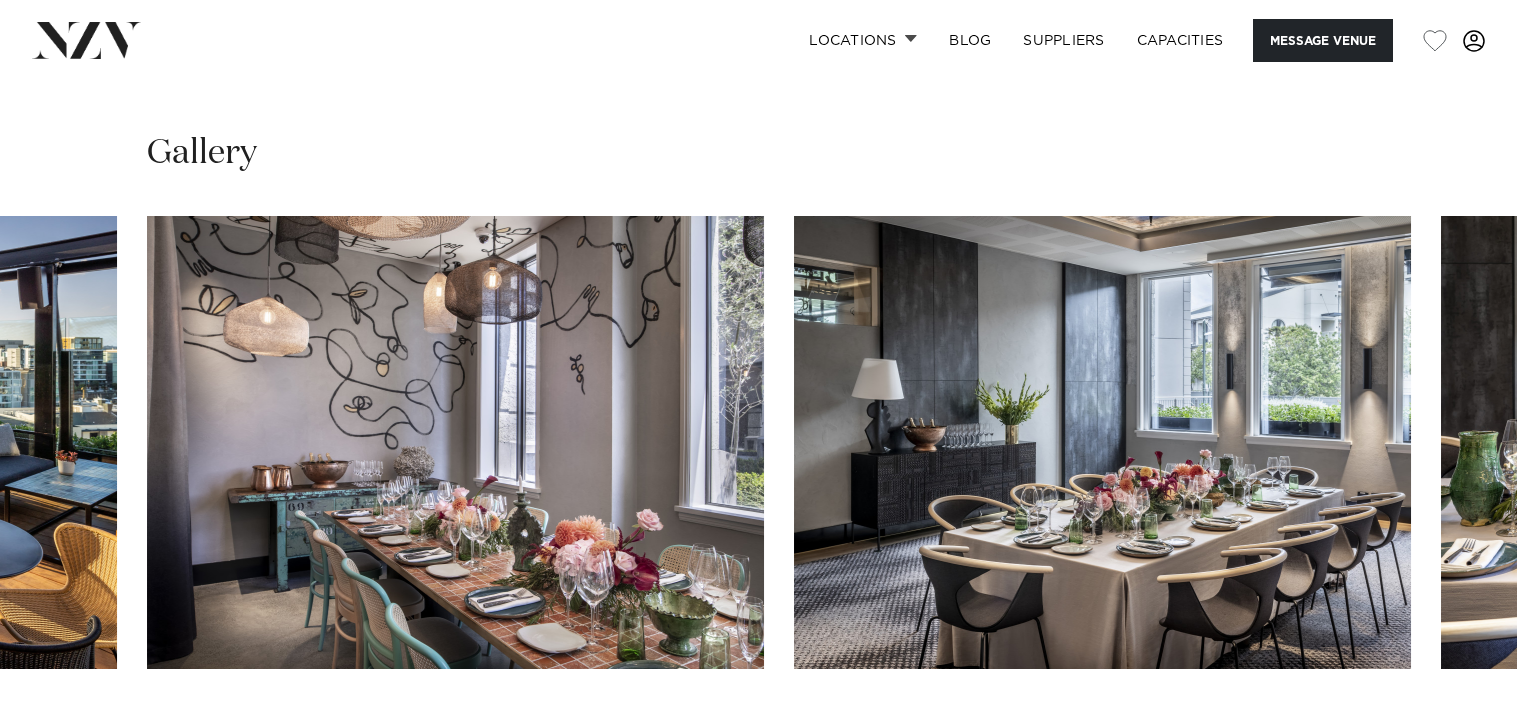click at bounding box center [1457, 733] 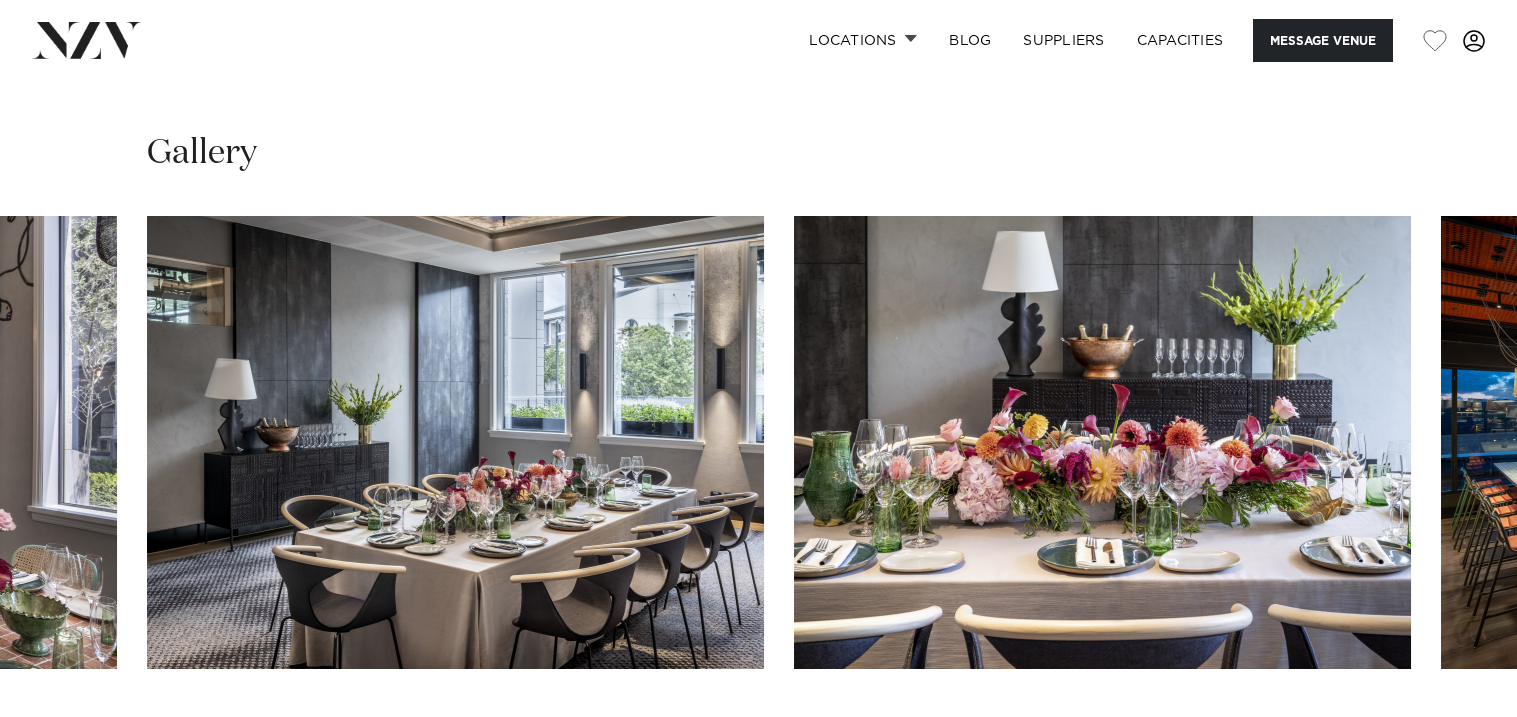 click at bounding box center [1457, 733] 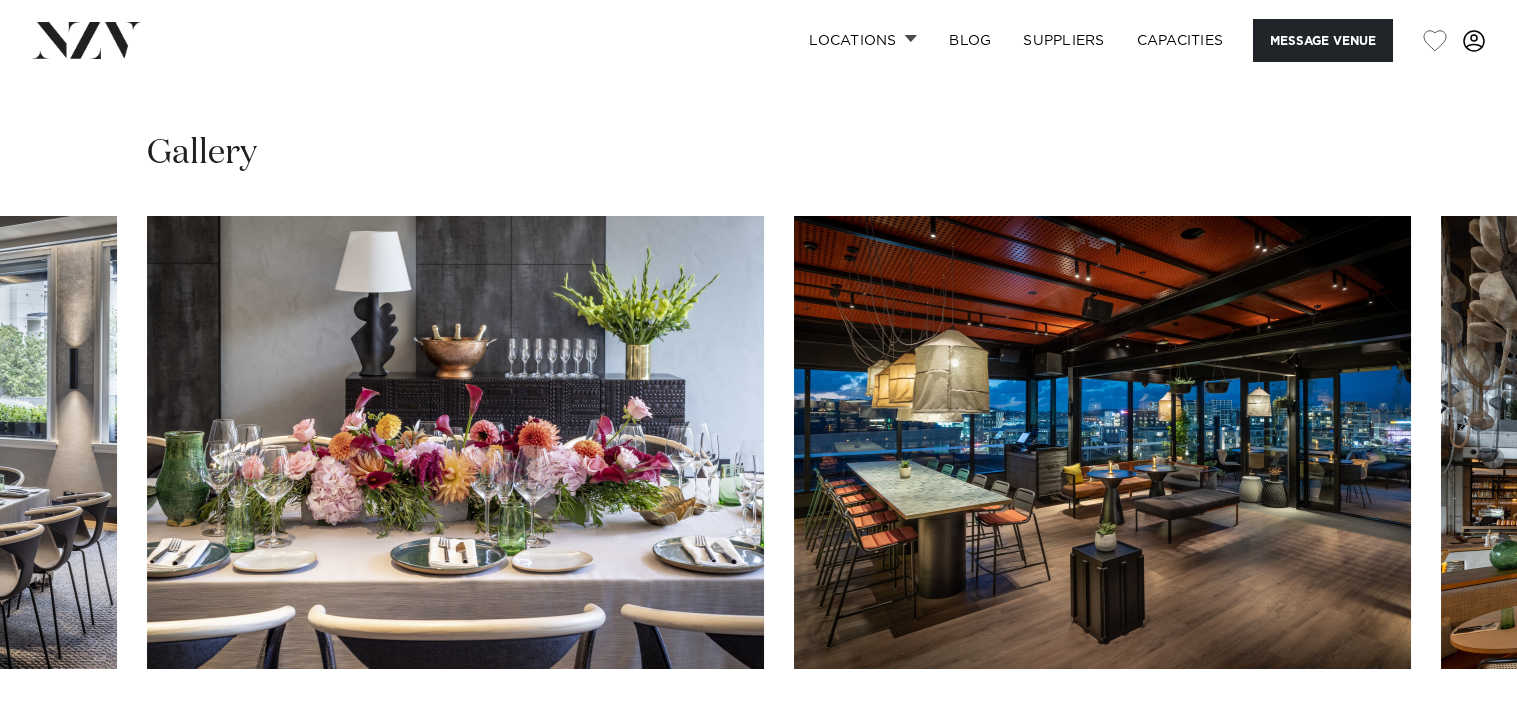 click at bounding box center [1457, 733] 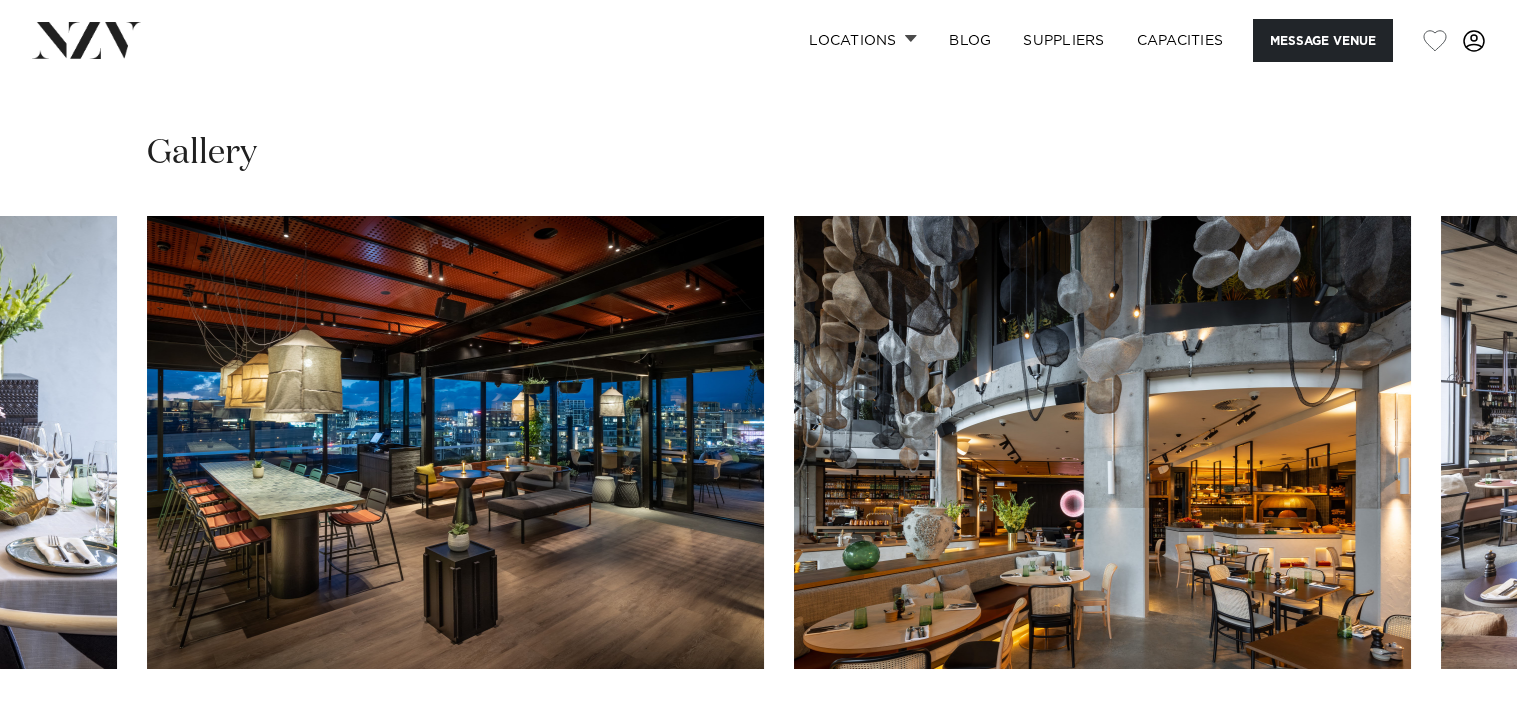 click at bounding box center (1457, 733) 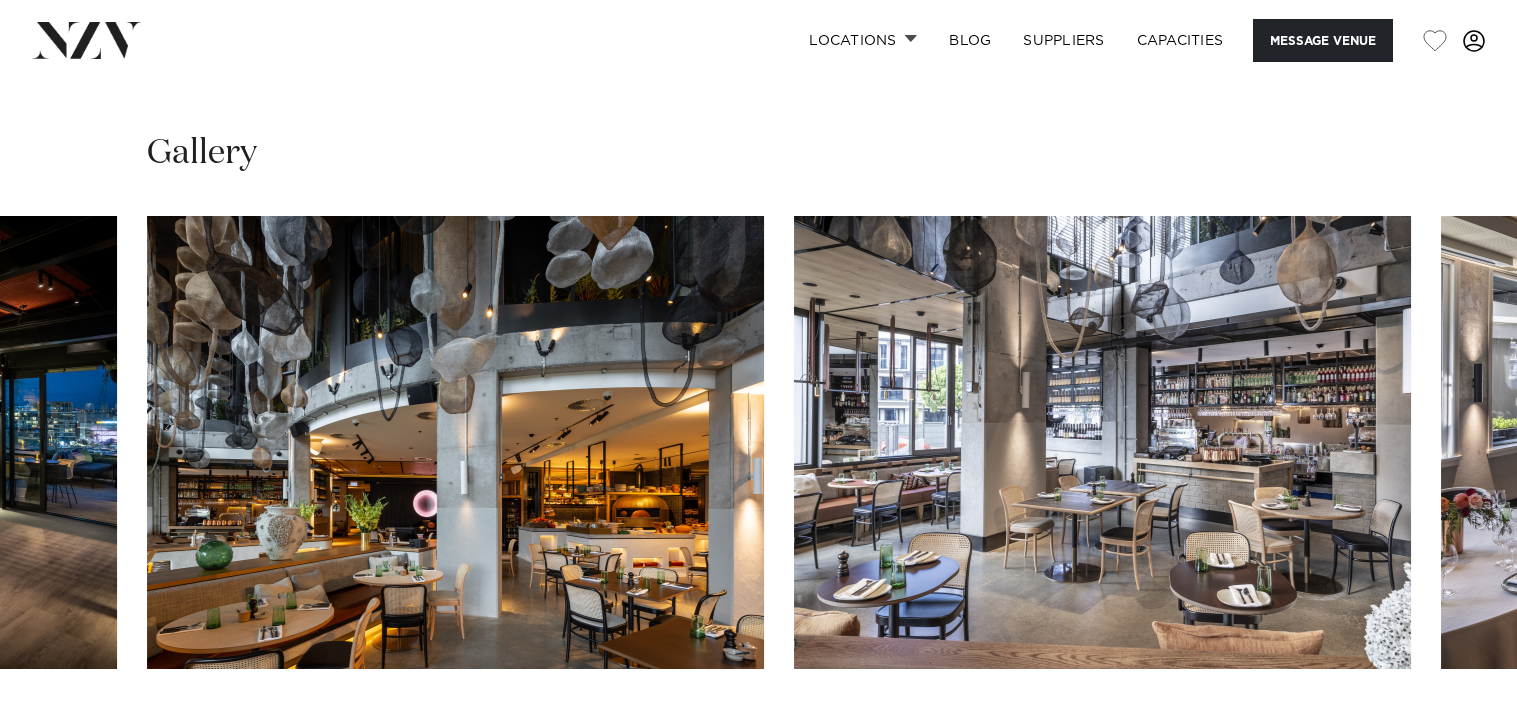 click at bounding box center [1457, 733] 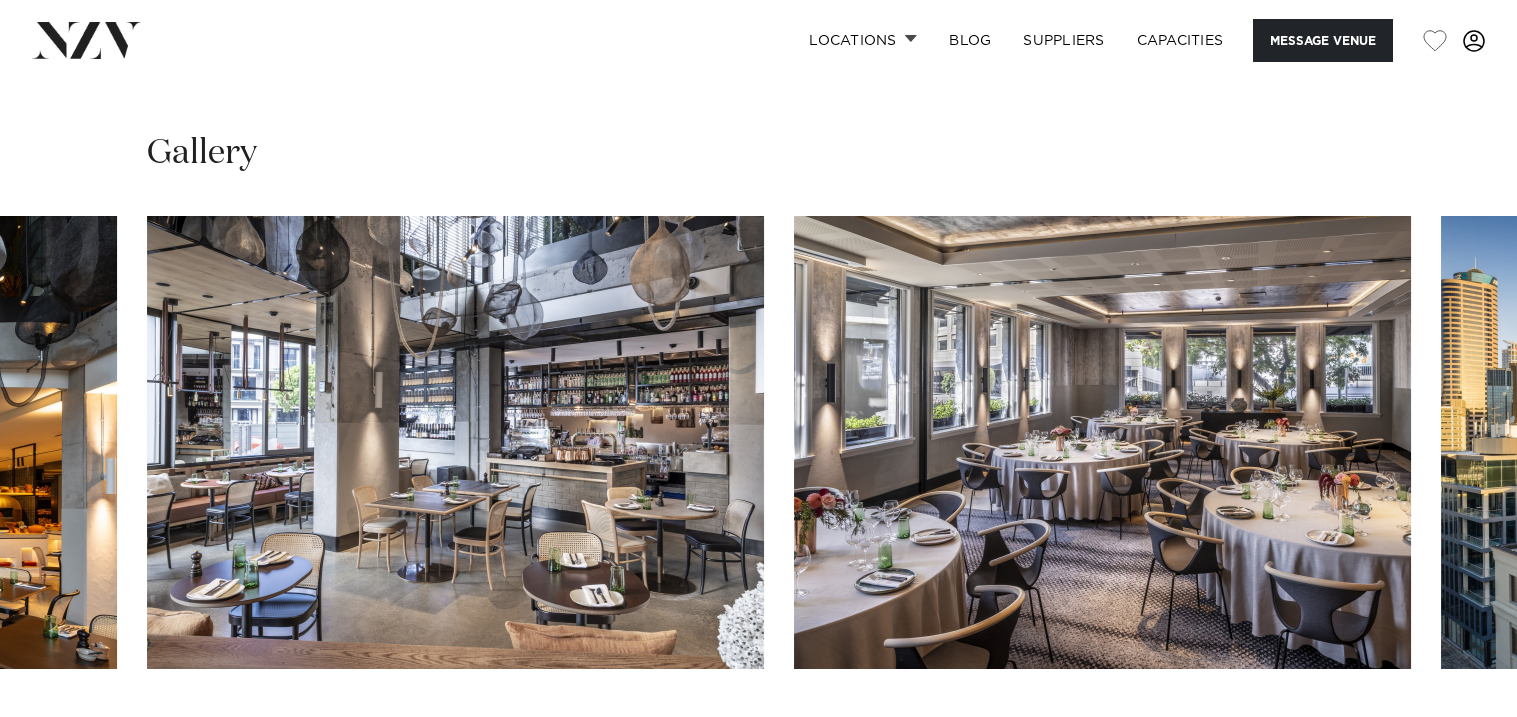 click at bounding box center (1457, 733) 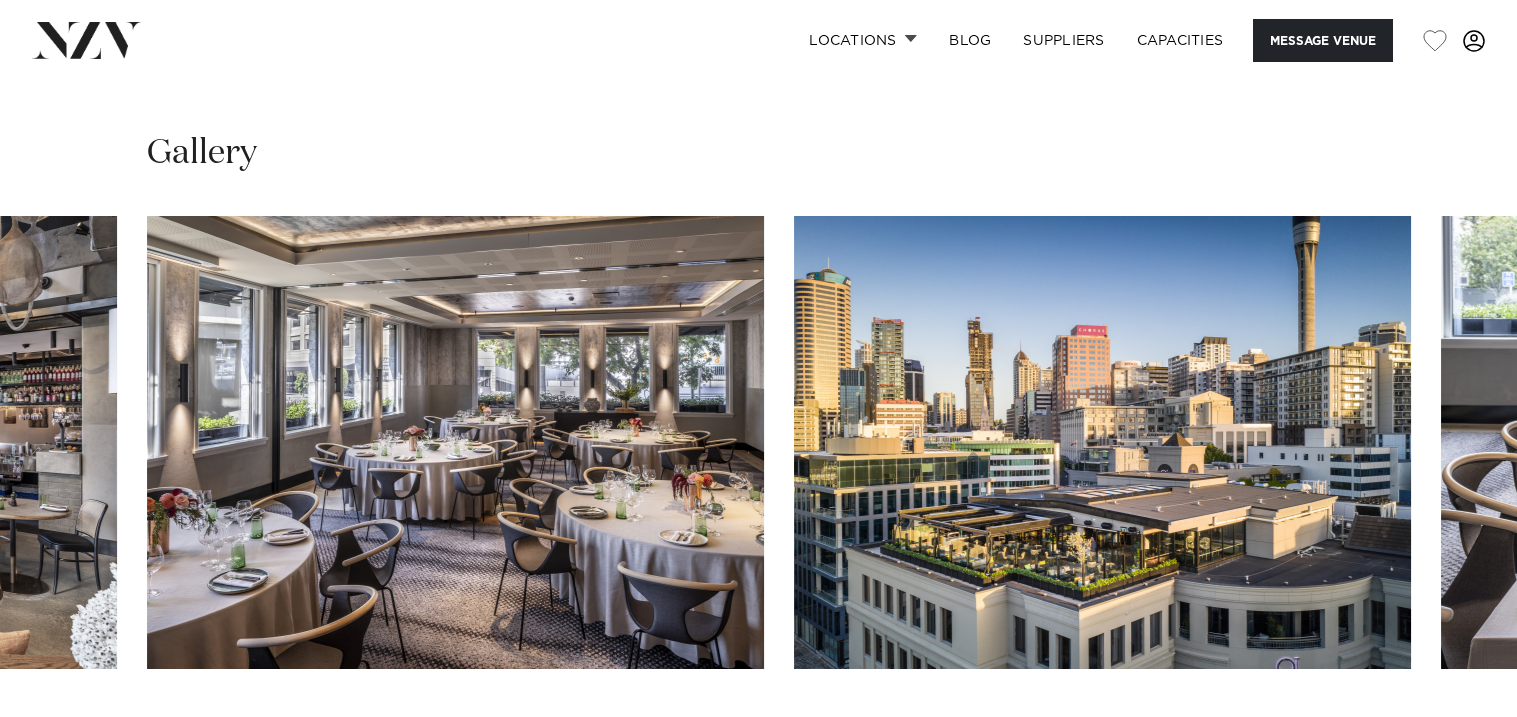 click at bounding box center [1457, 733] 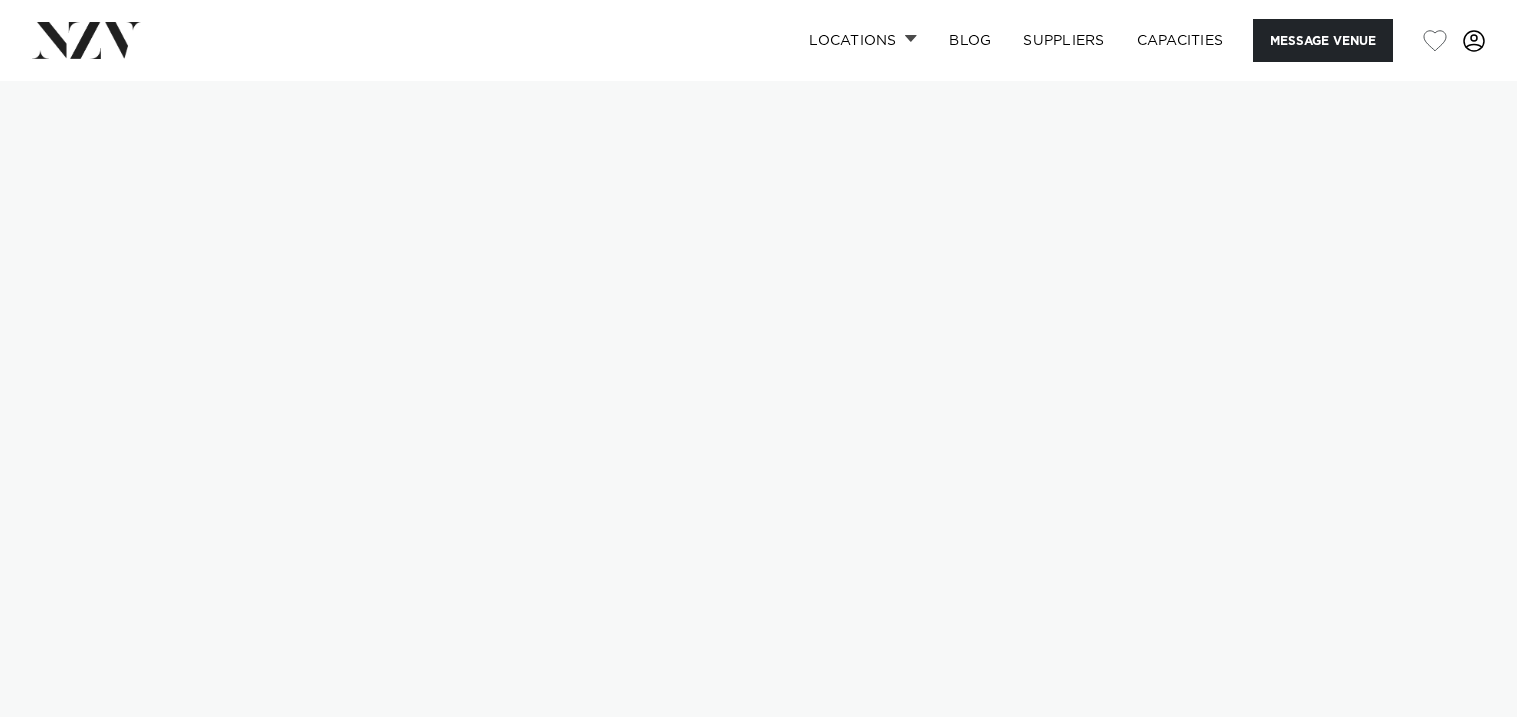 scroll, scrollTop: 0, scrollLeft: 0, axis: both 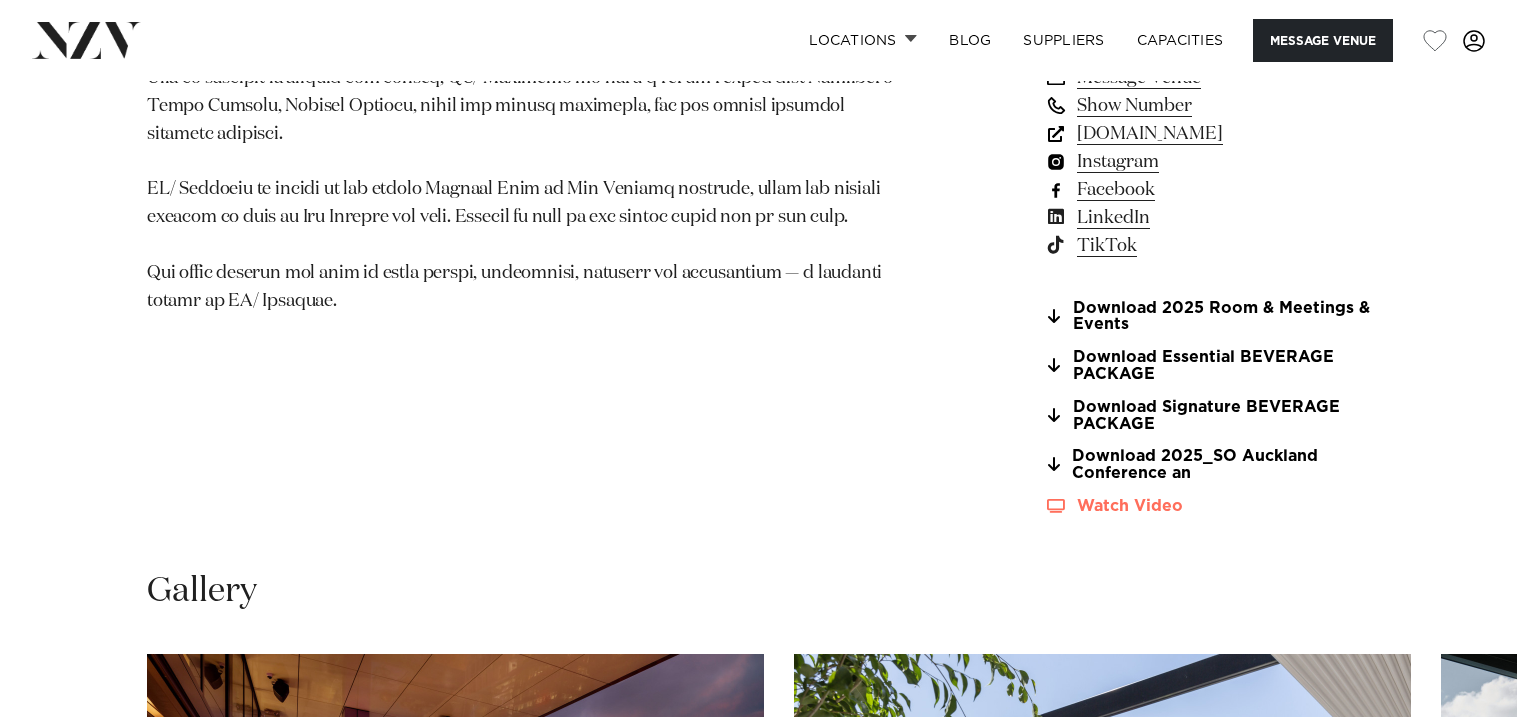 click on "Watch Video" at bounding box center [1207, 506] 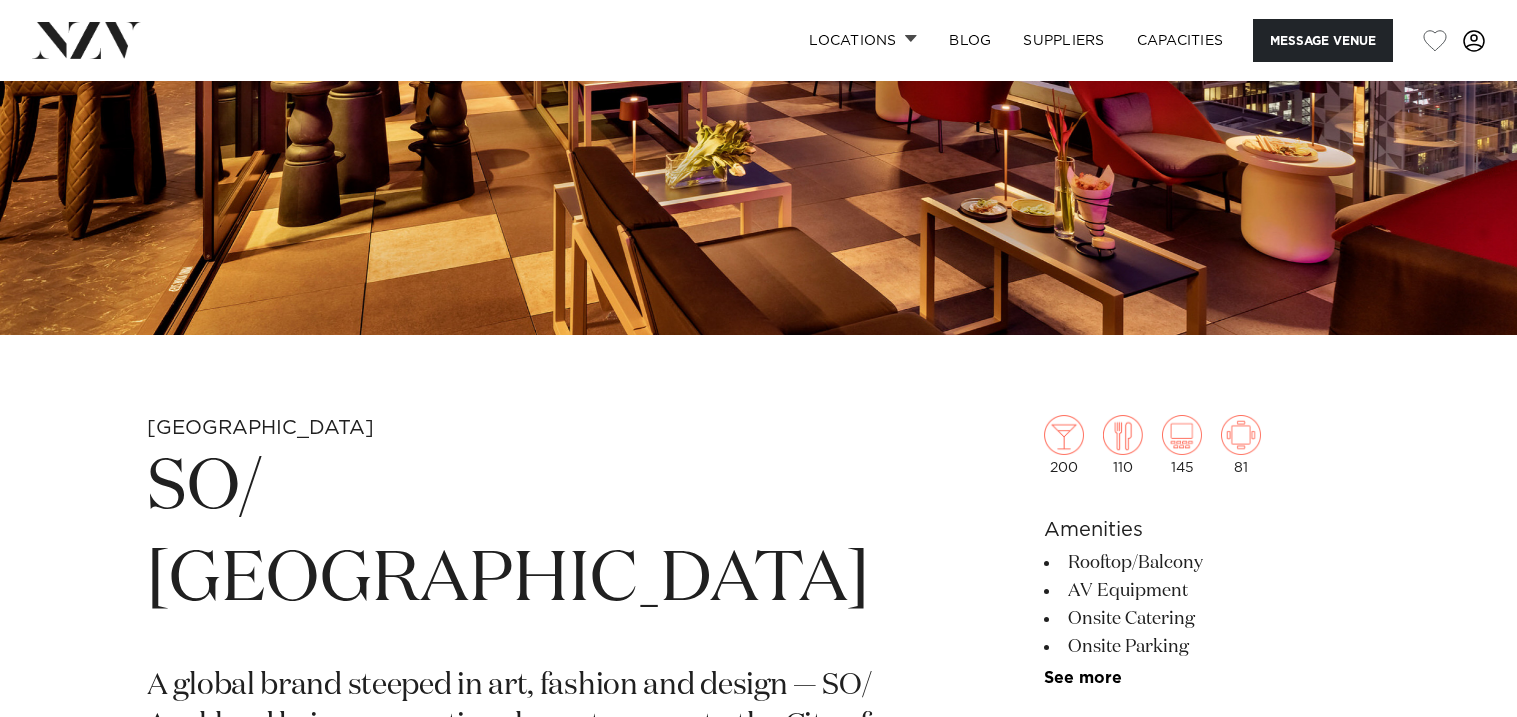 scroll, scrollTop: 0, scrollLeft: 0, axis: both 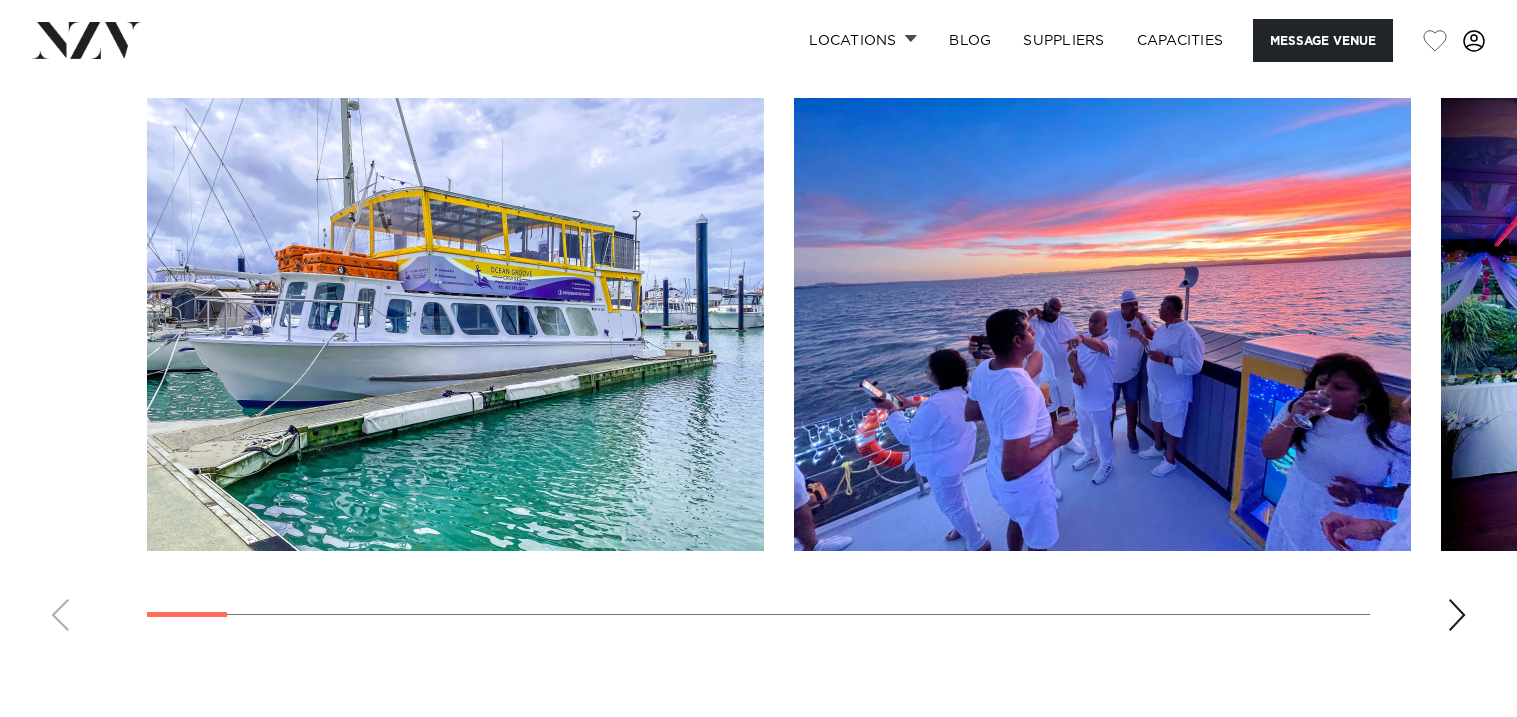 click at bounding box center (1457, 615) 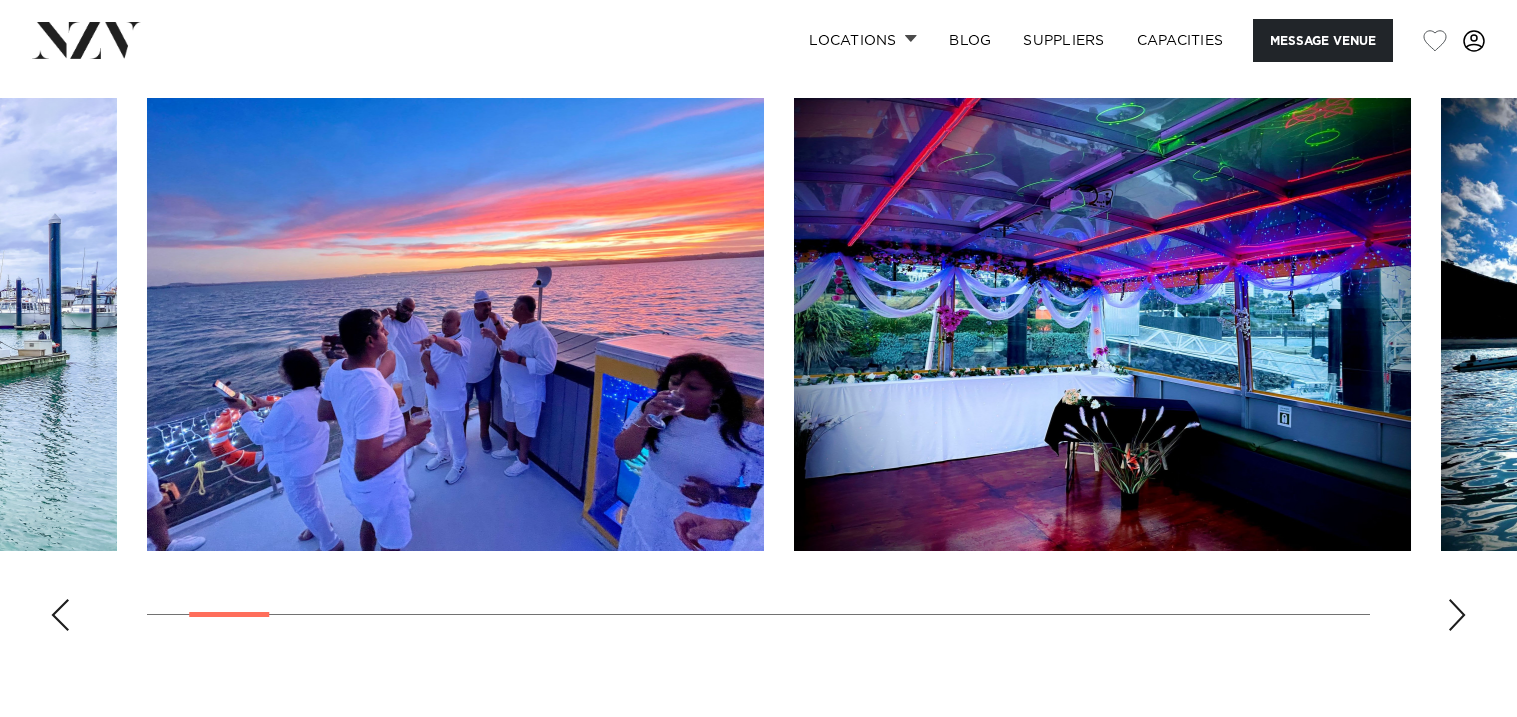 click at bounding box center [1457, 615] 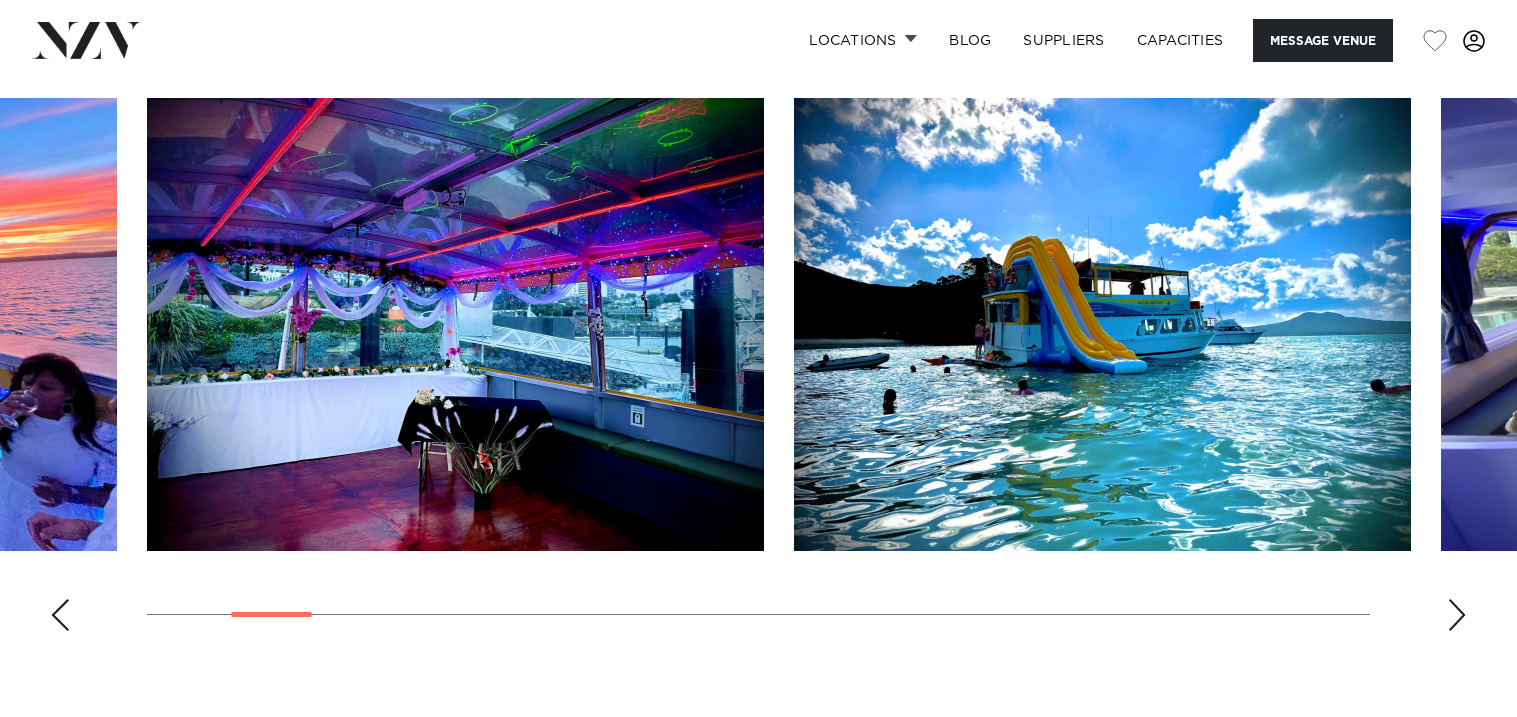 click at bounding box center (1457, 615) 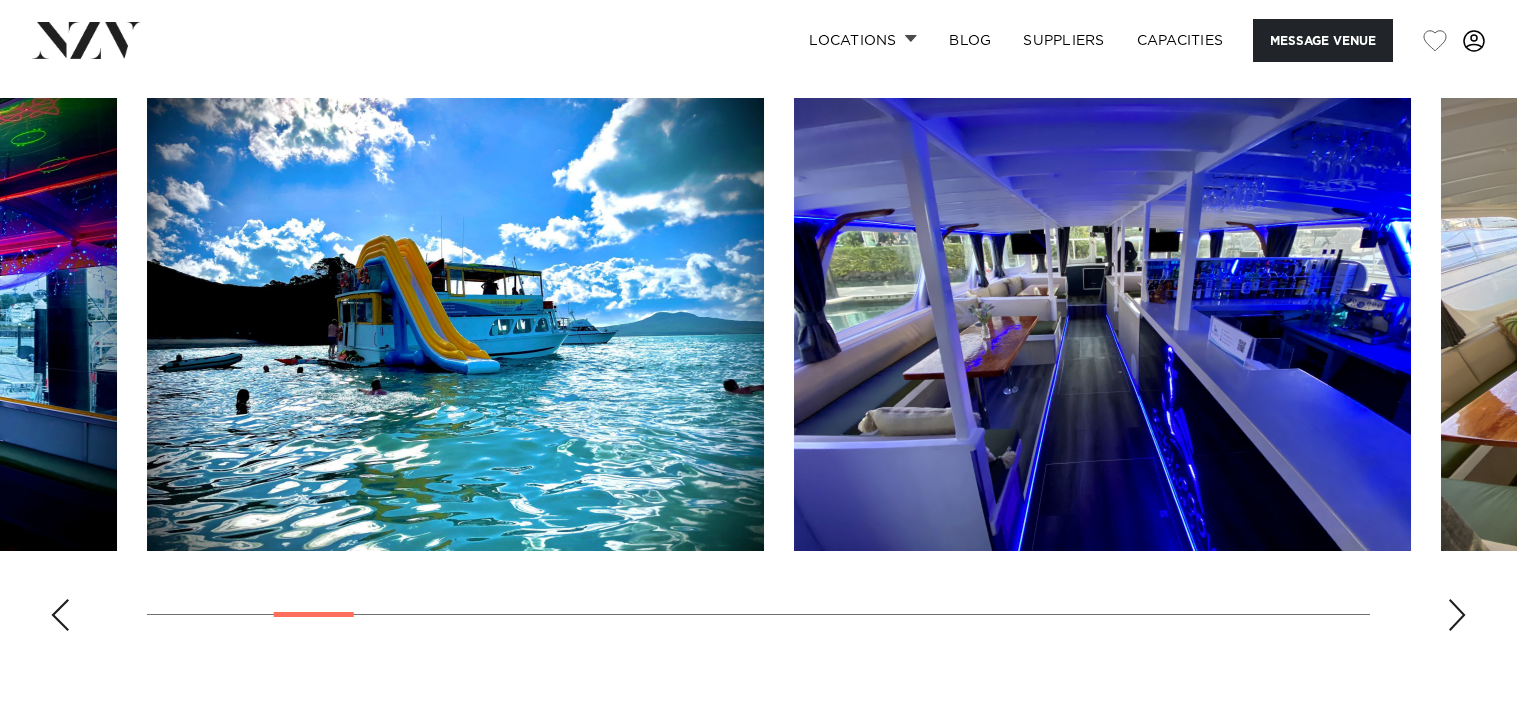 click at bounding box center [1457, 615] 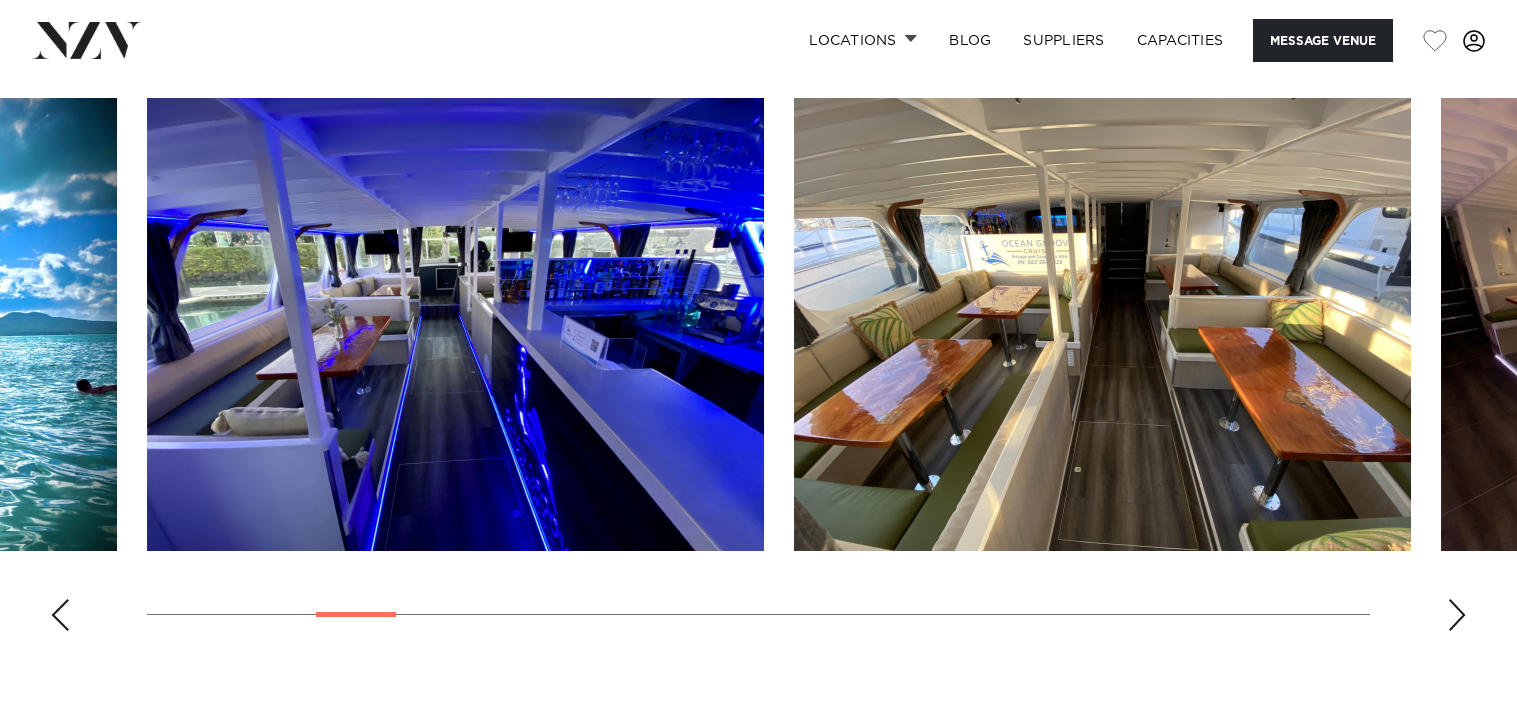 click at bounding box center [1457, 615] 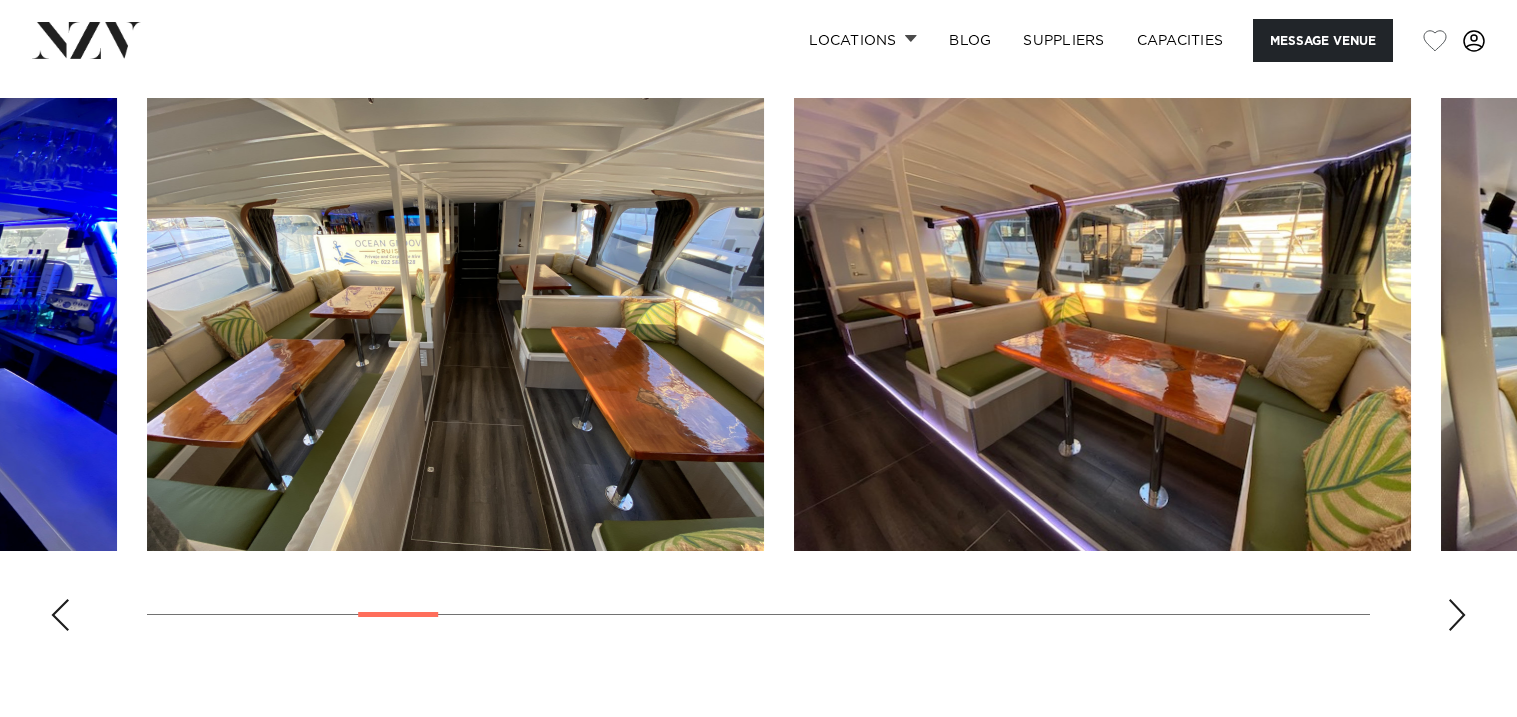 click at bounding box center [1457, 615] 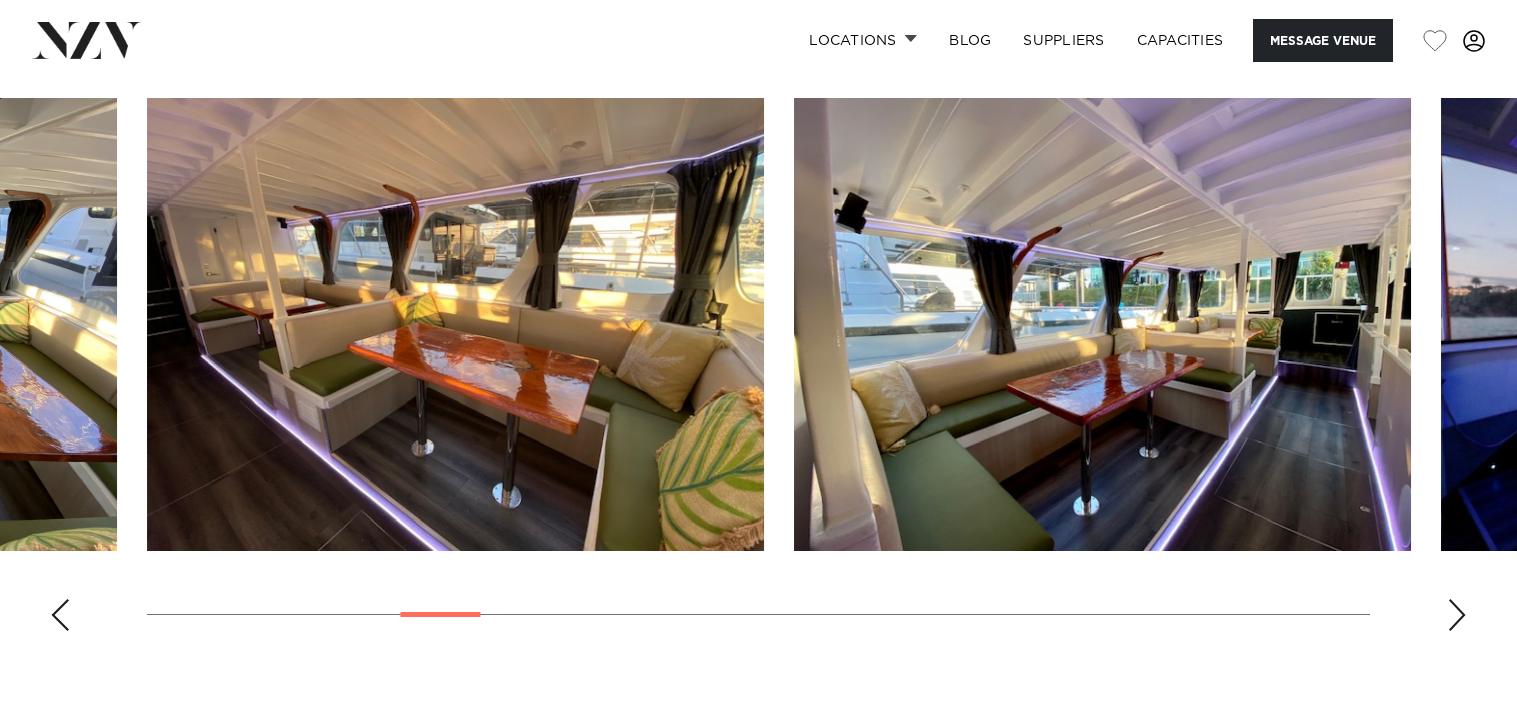 click at bounding box center [1457, 615] 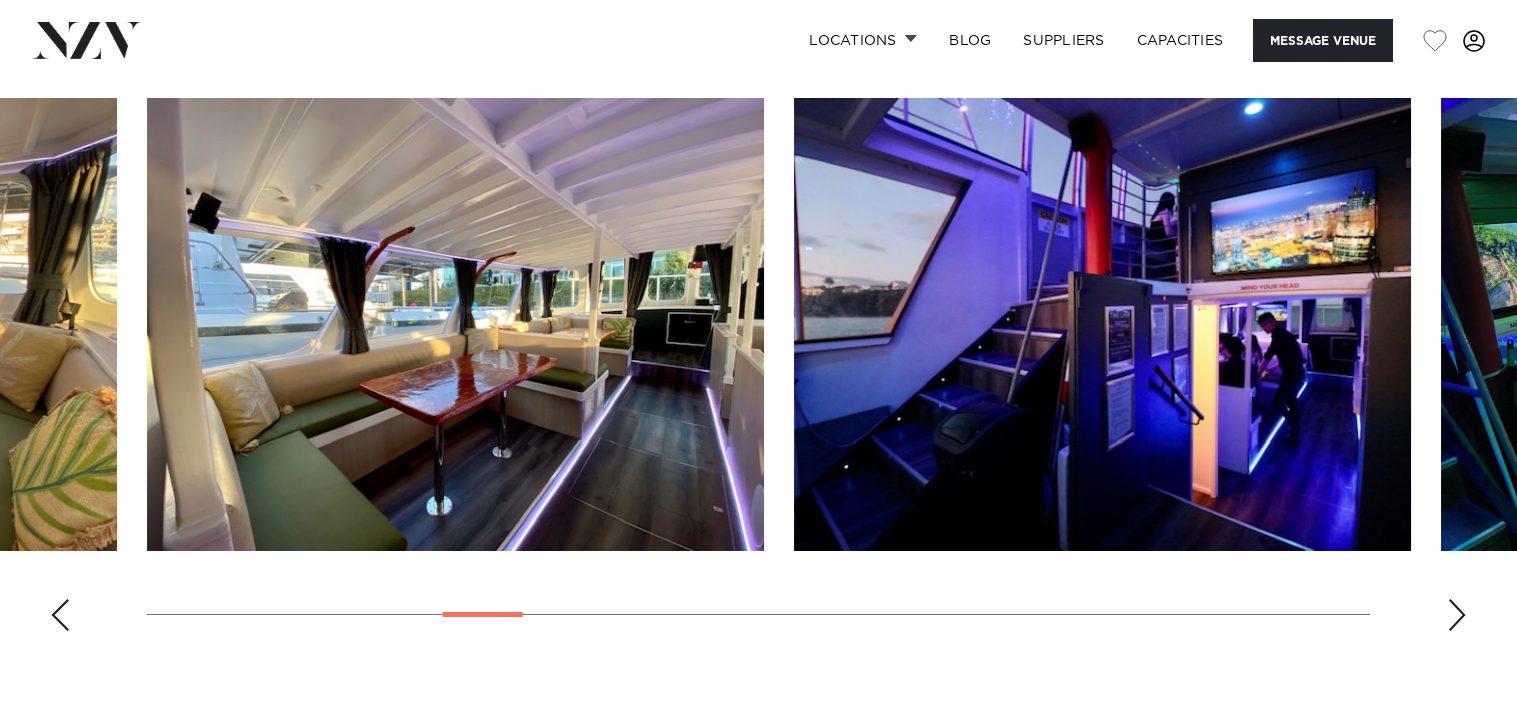 click at bounding box center [1457, 615] 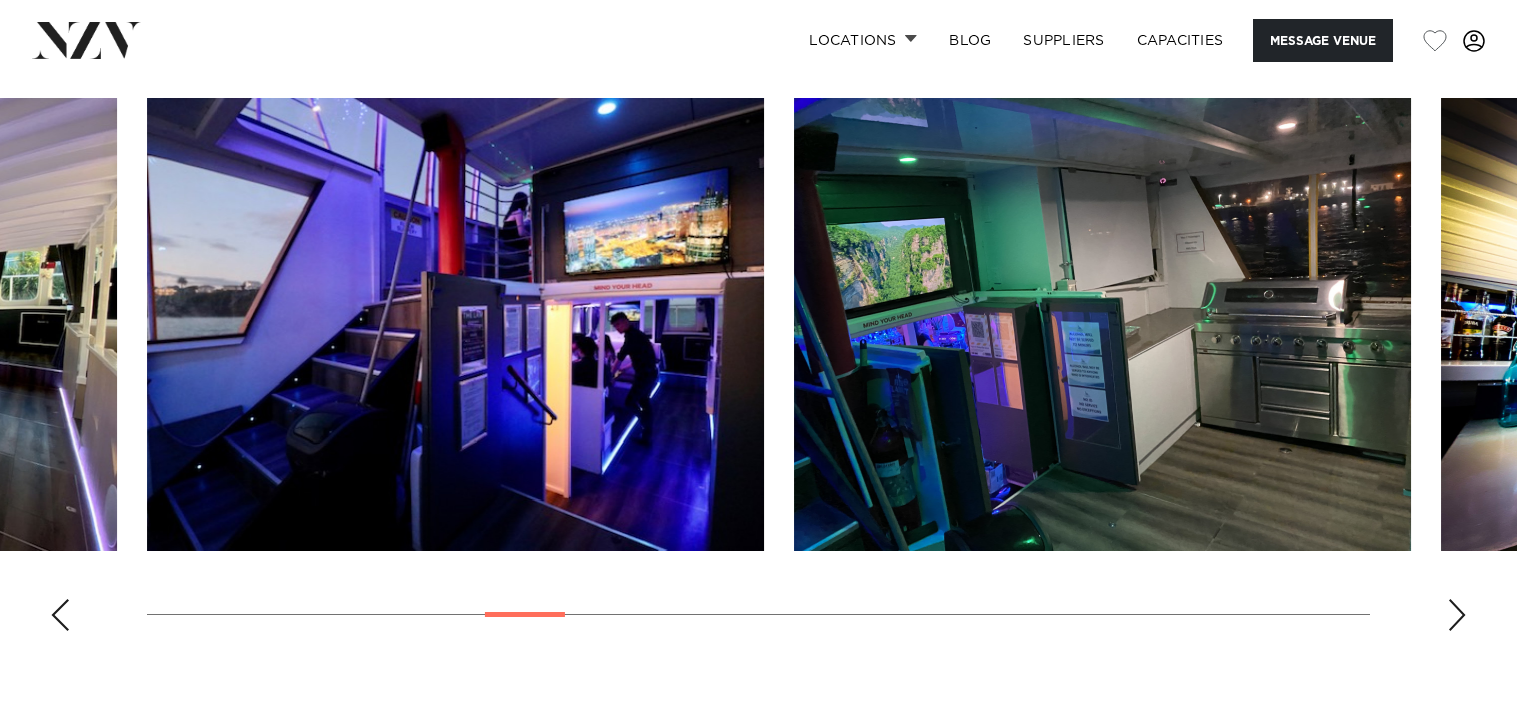 click at bounding box center [1457, 615] 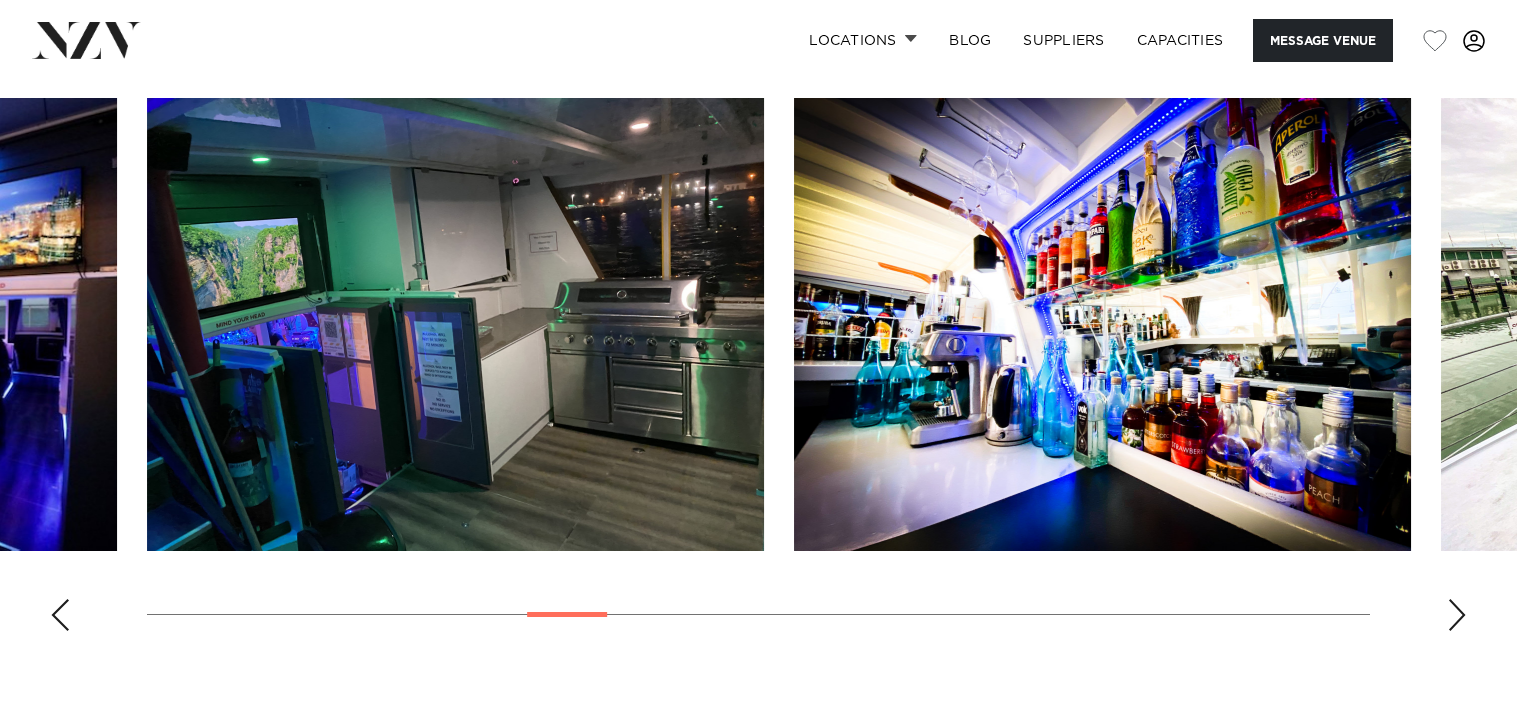 click at bounding box center (1457, 615) 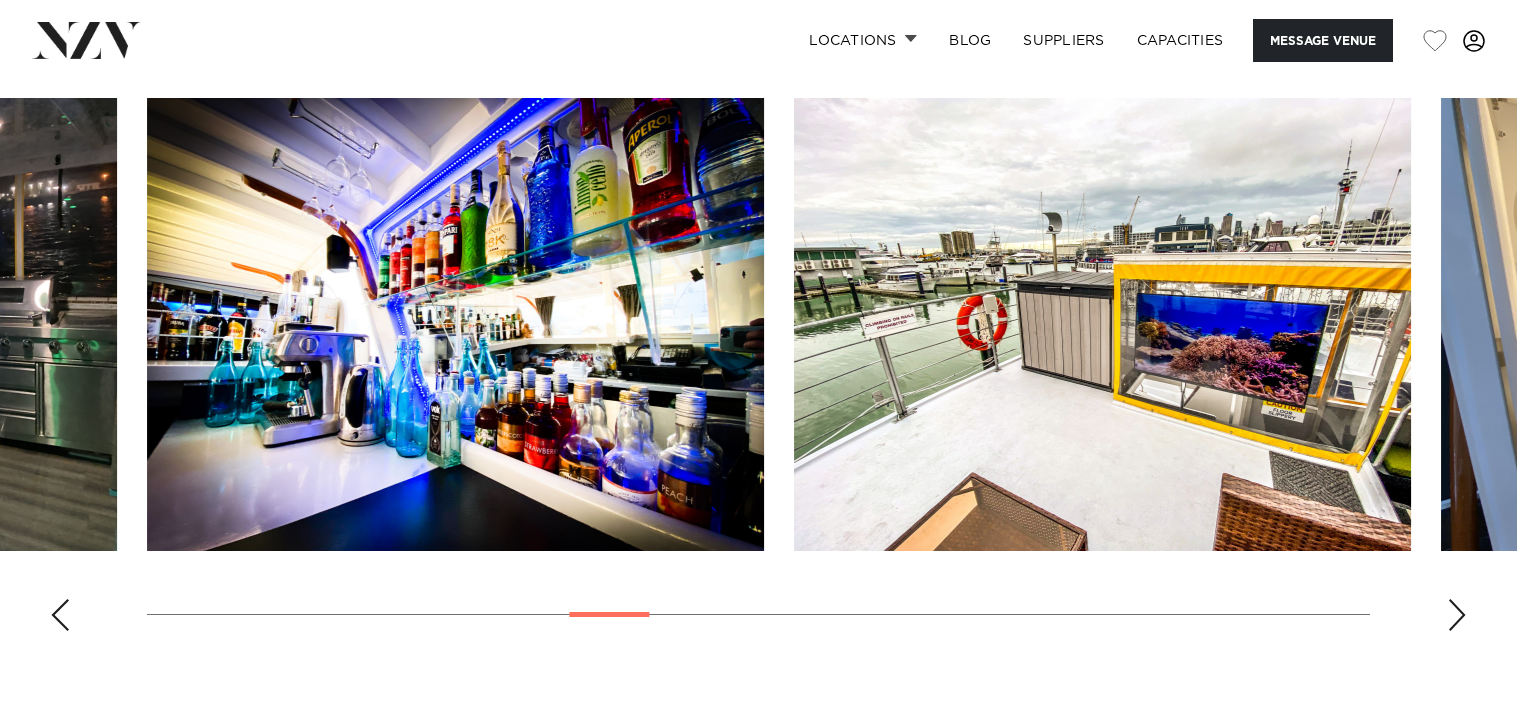 click at bounding box center (1457, 615) 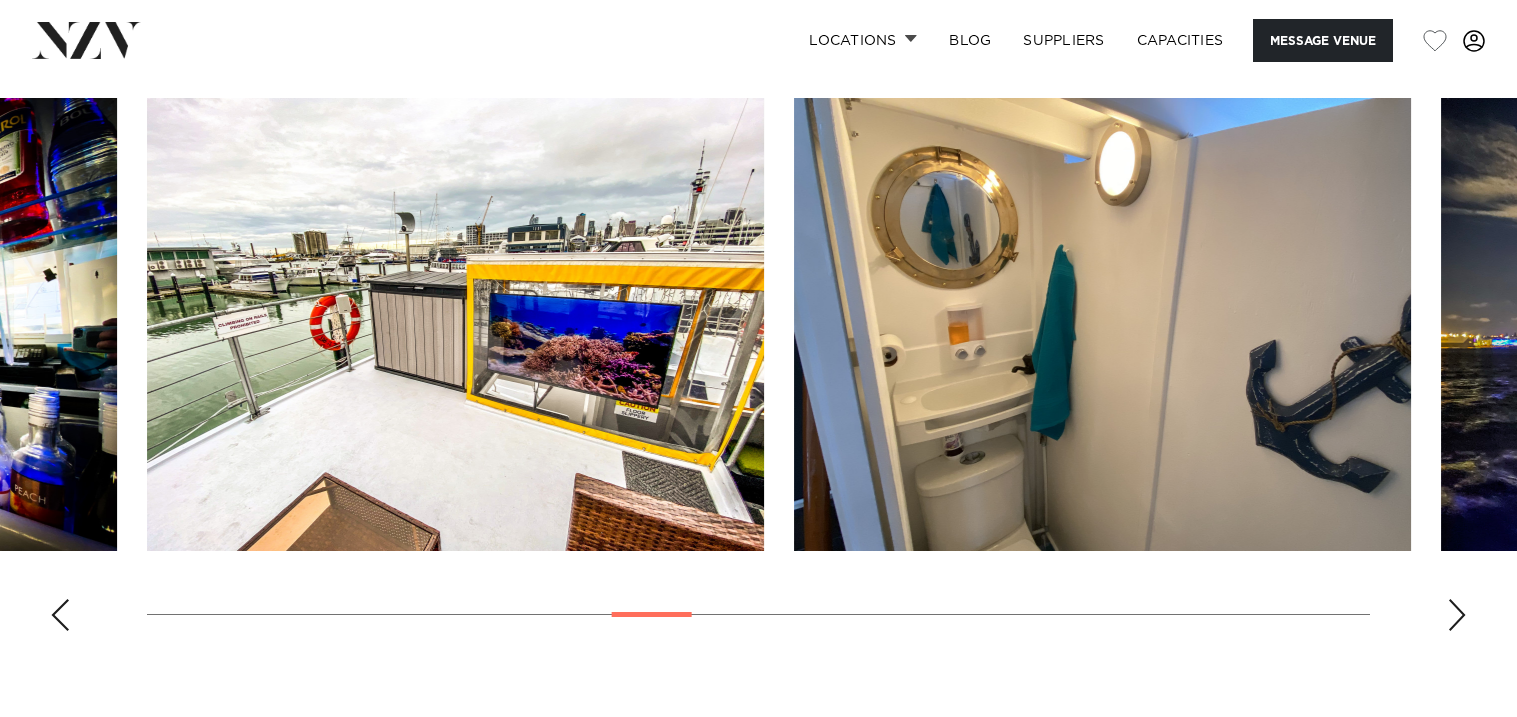 click at bounding box center (1457, 615) 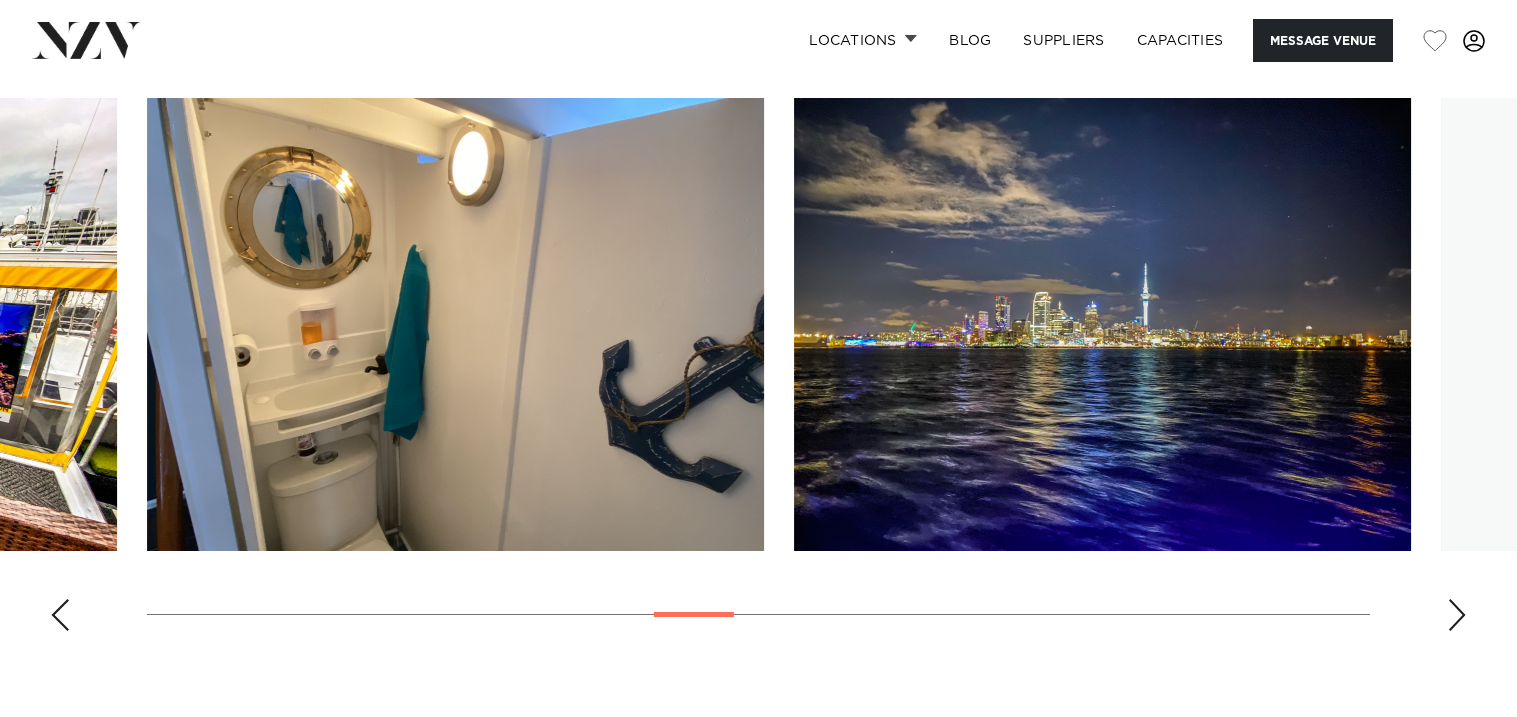 click at bounding box center [1457, 615] 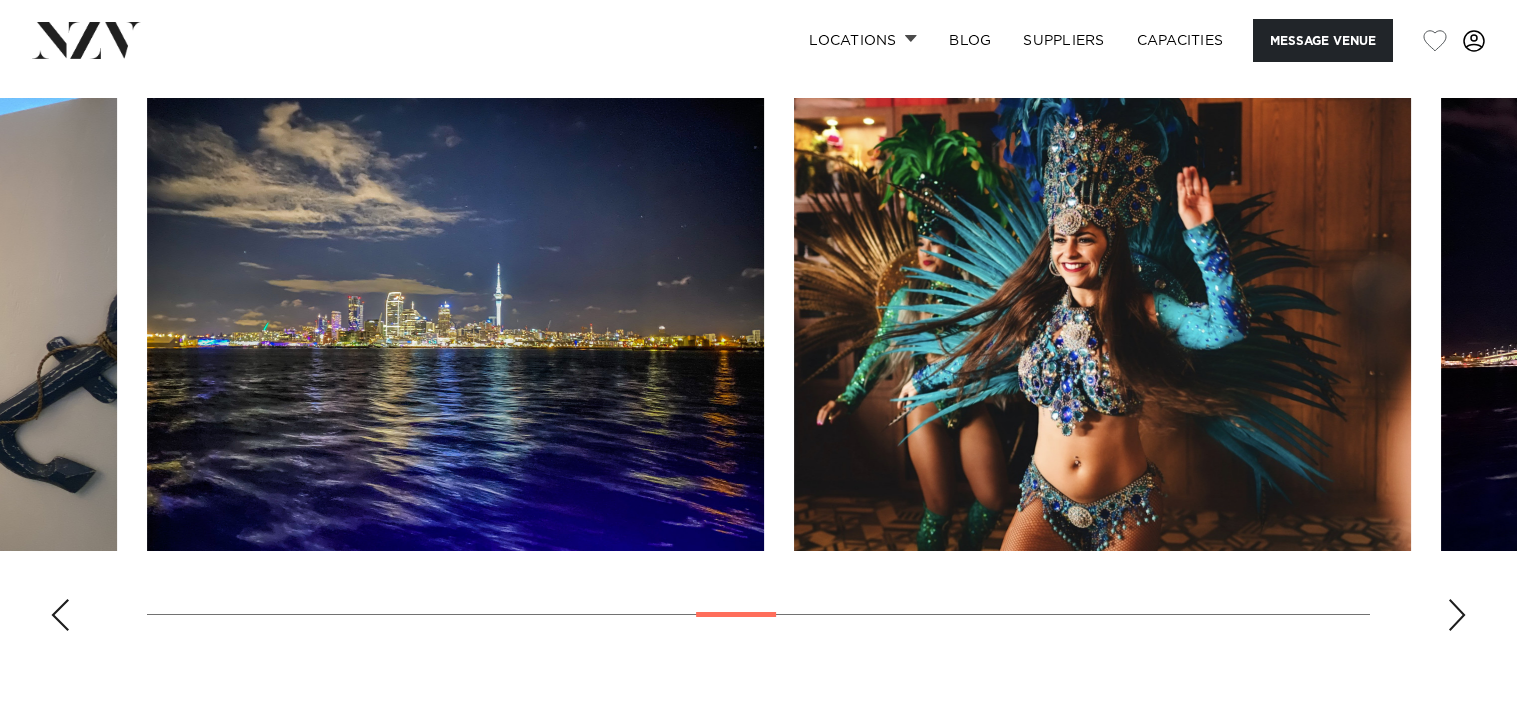 click at bounding box center [1457, 615] 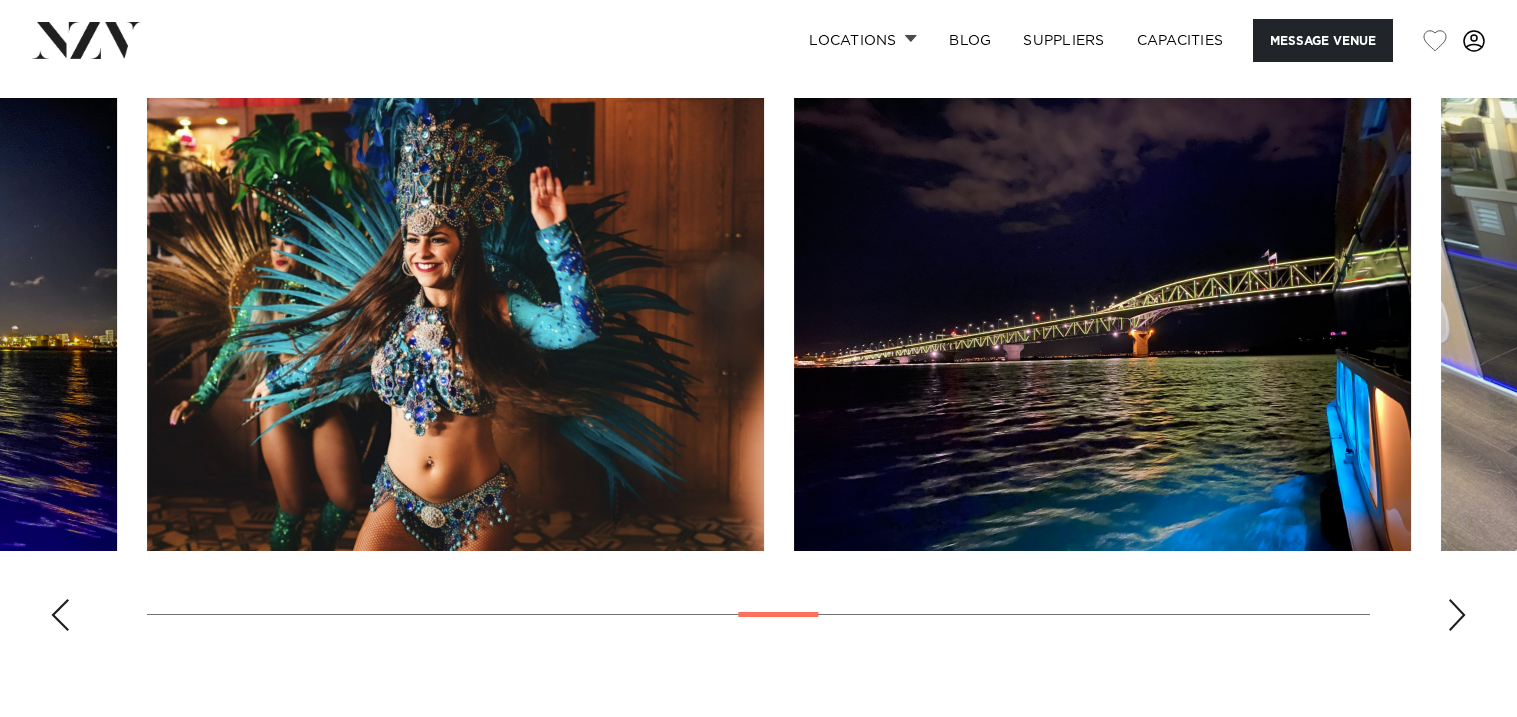 click at bounding box center (1457, 615) 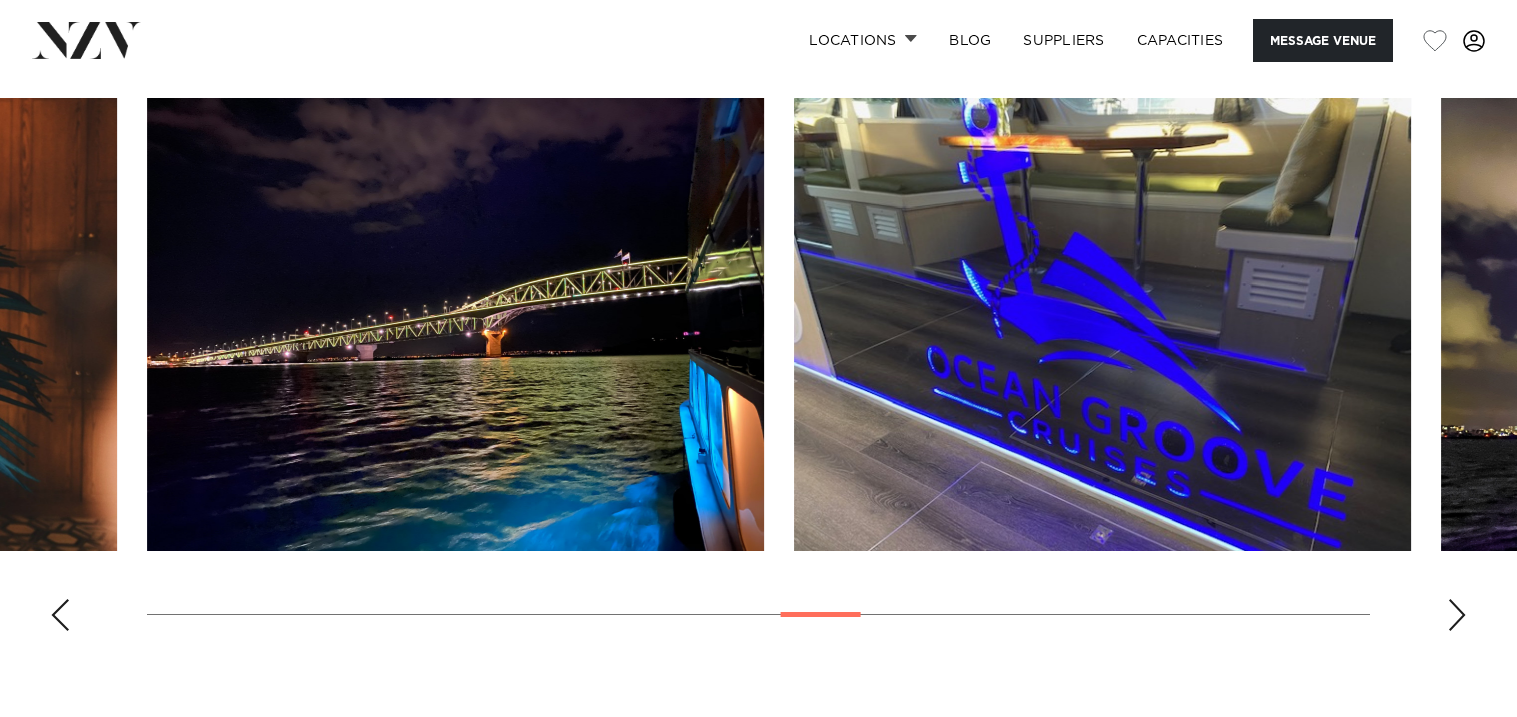 click at bounding box center [1457, 615] 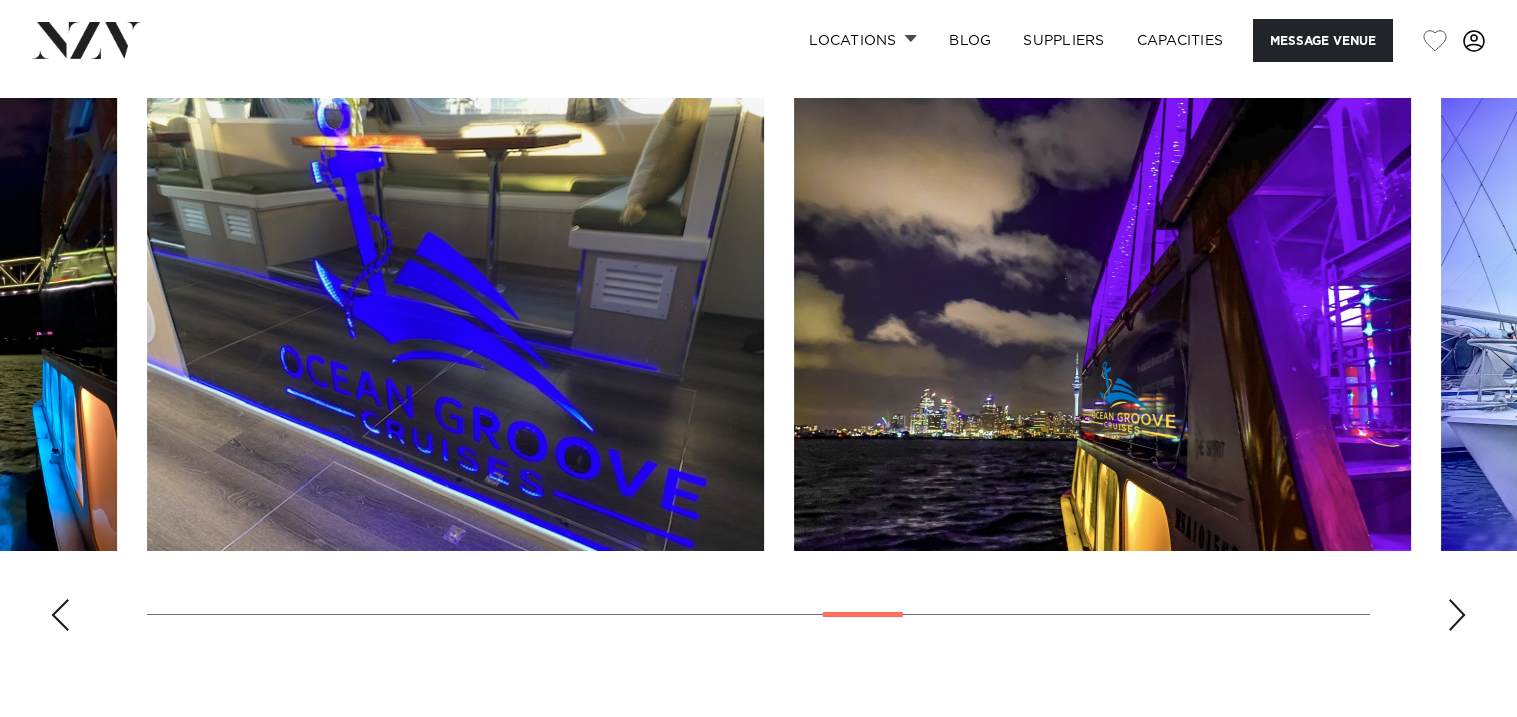 click at bounding box center (1457, 615) 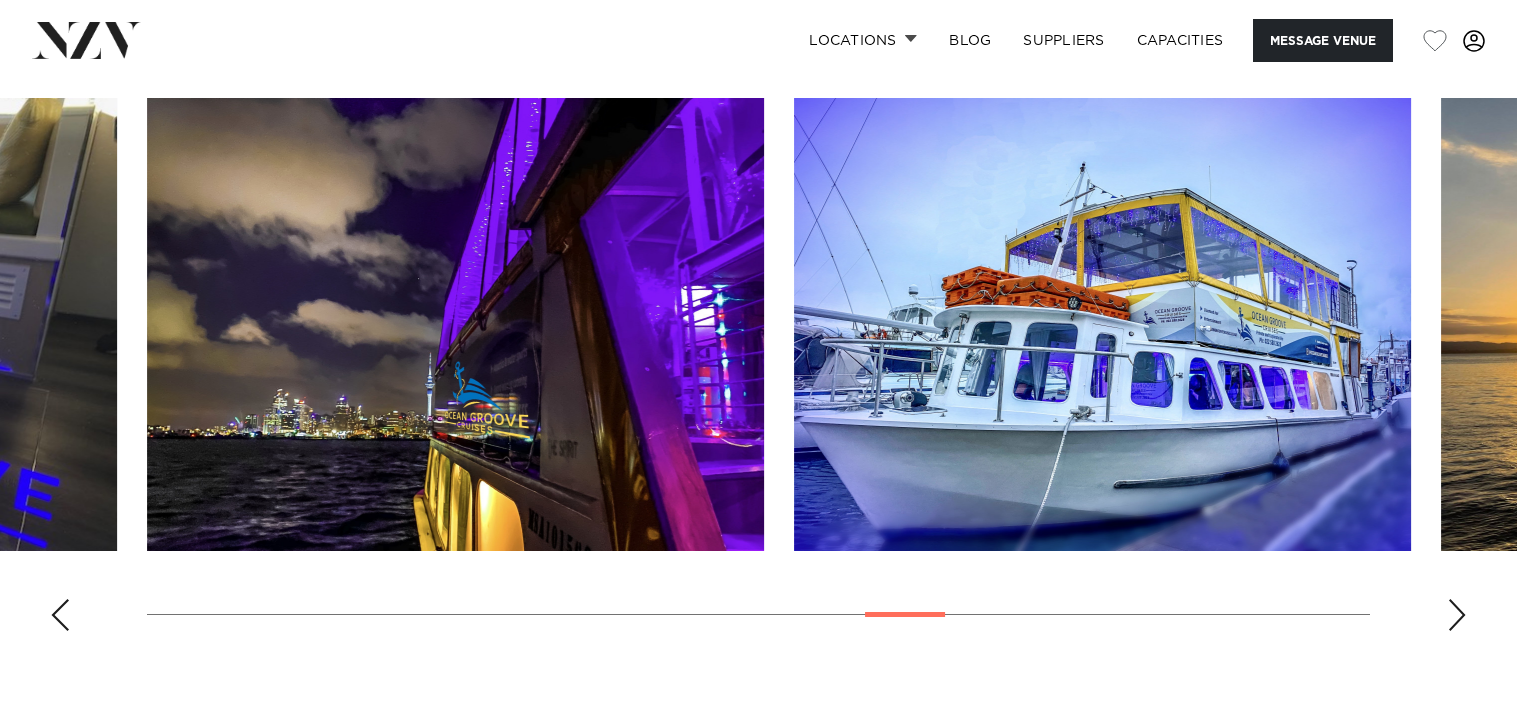 click at bounding box center (1457, 615) 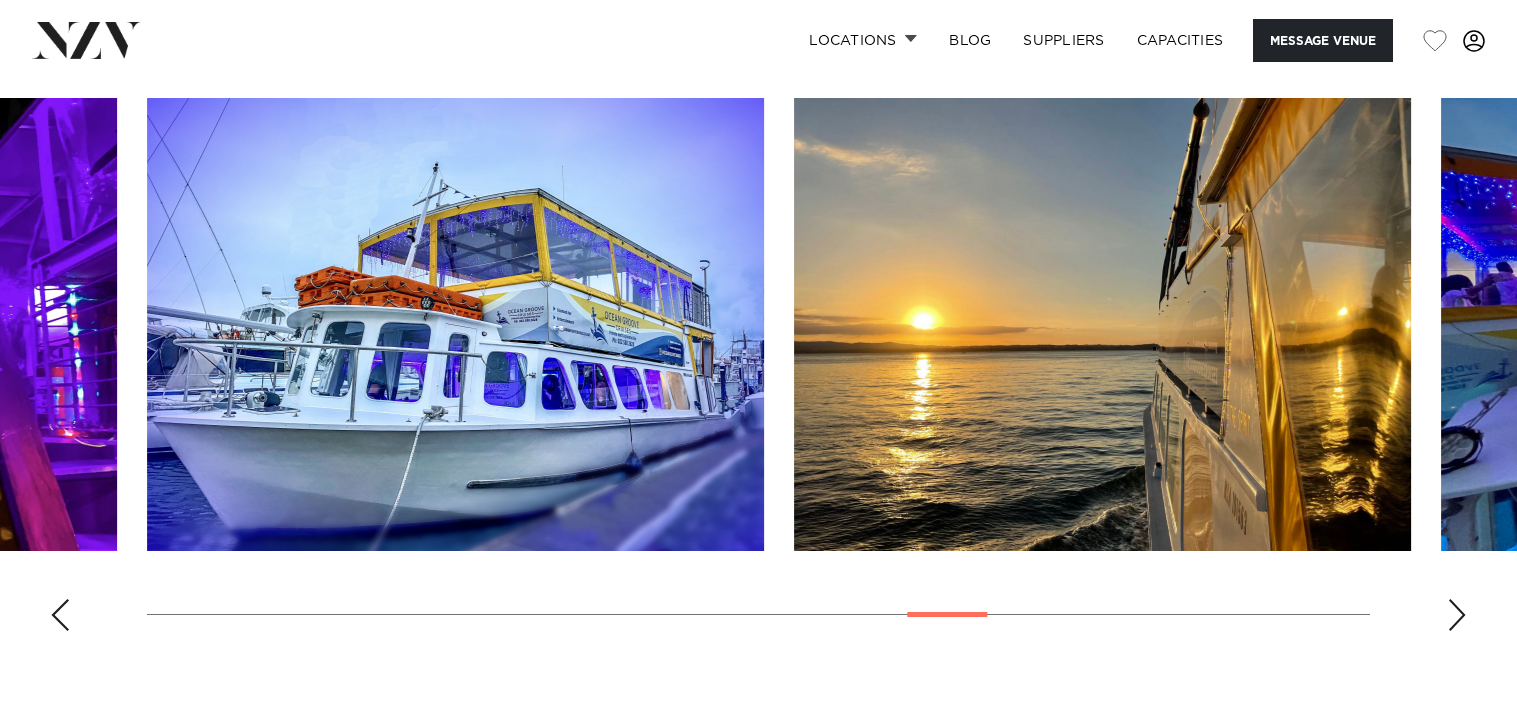 click at bounding box center [1457, 615] 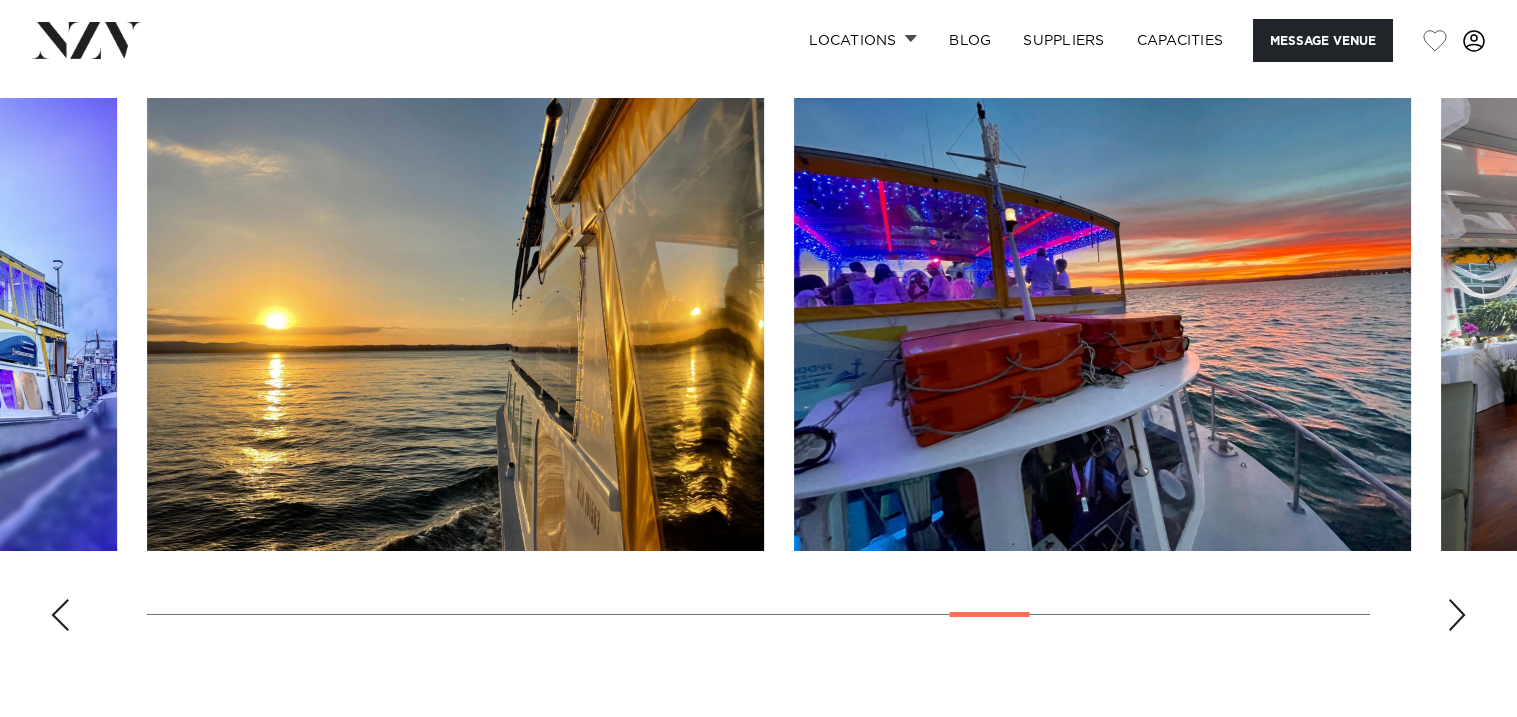 click at bounding box center [1457, 615] 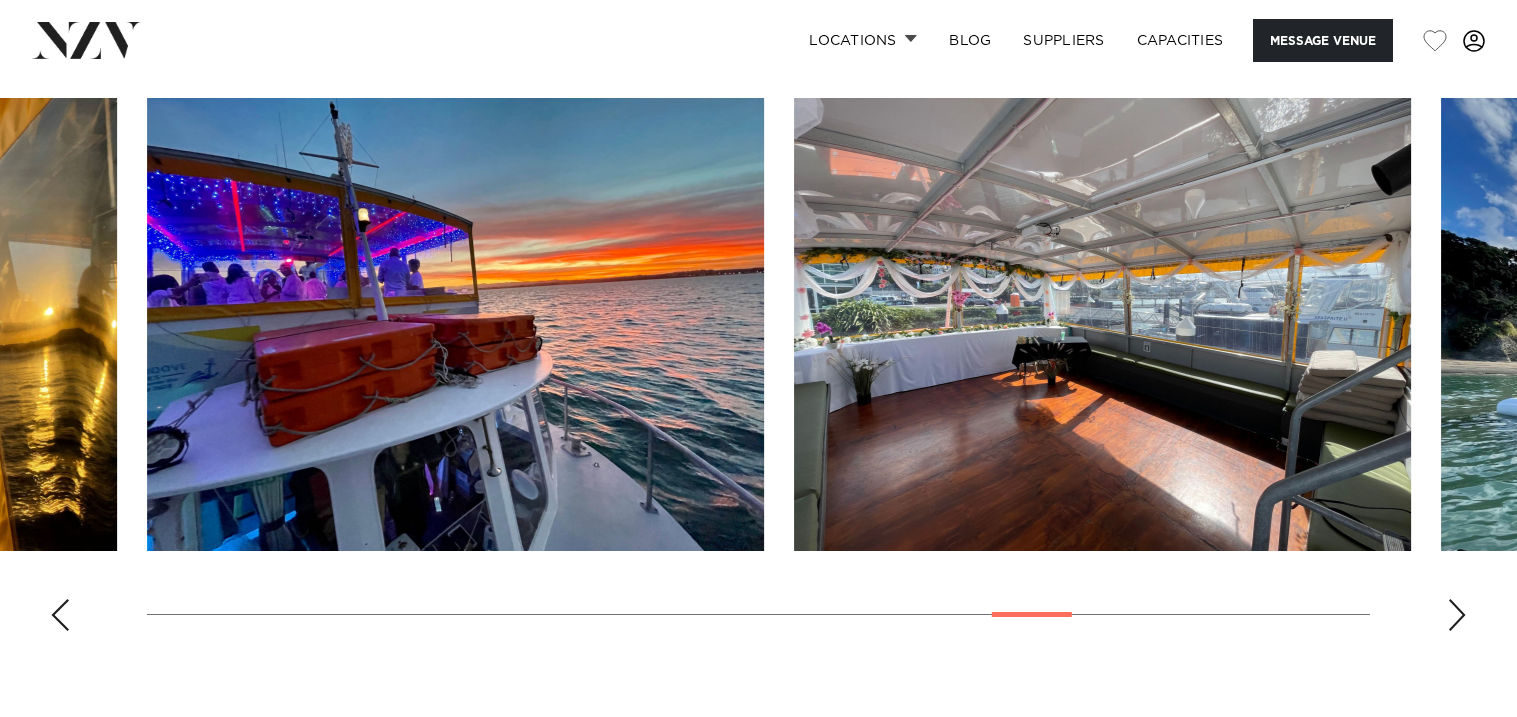click at bounding box center (1457, 615) 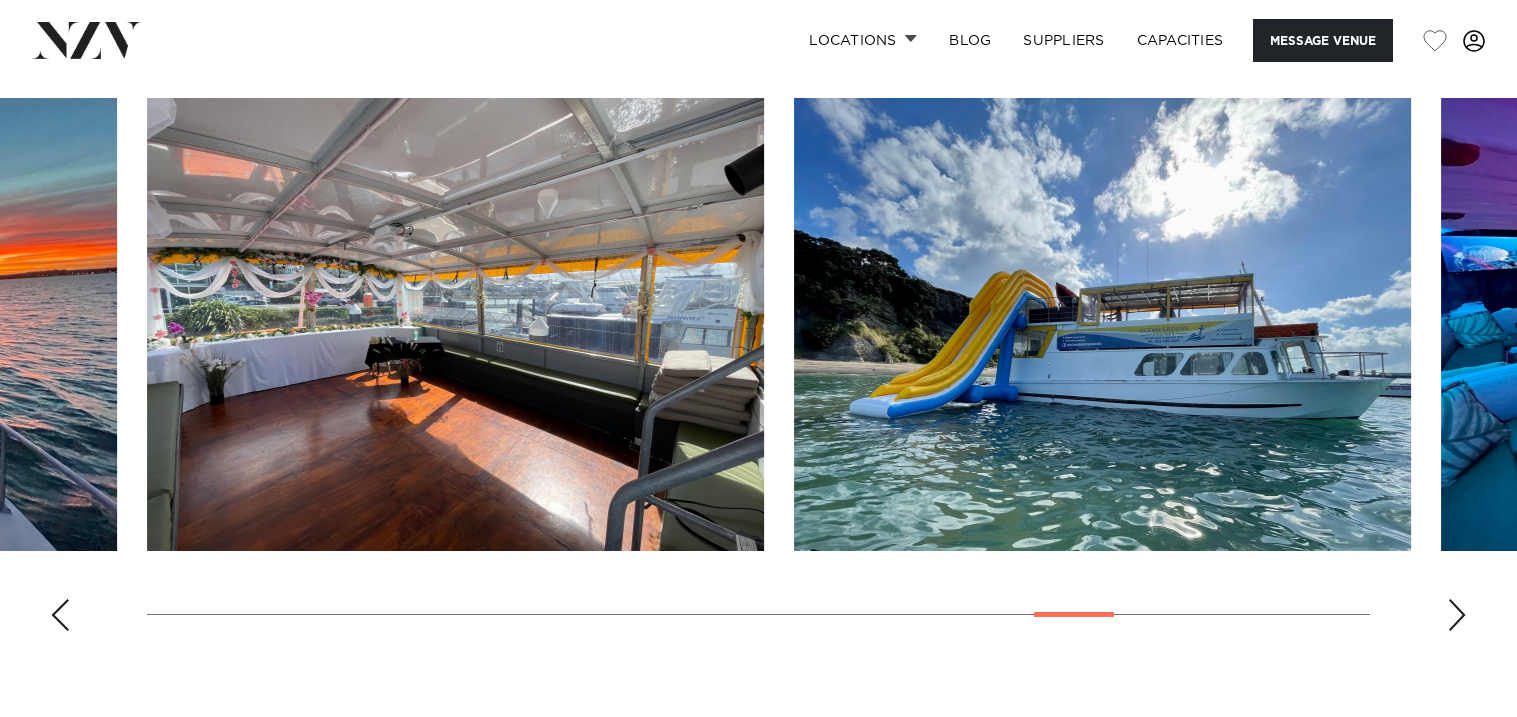 click at bounding box center (1457, 615) 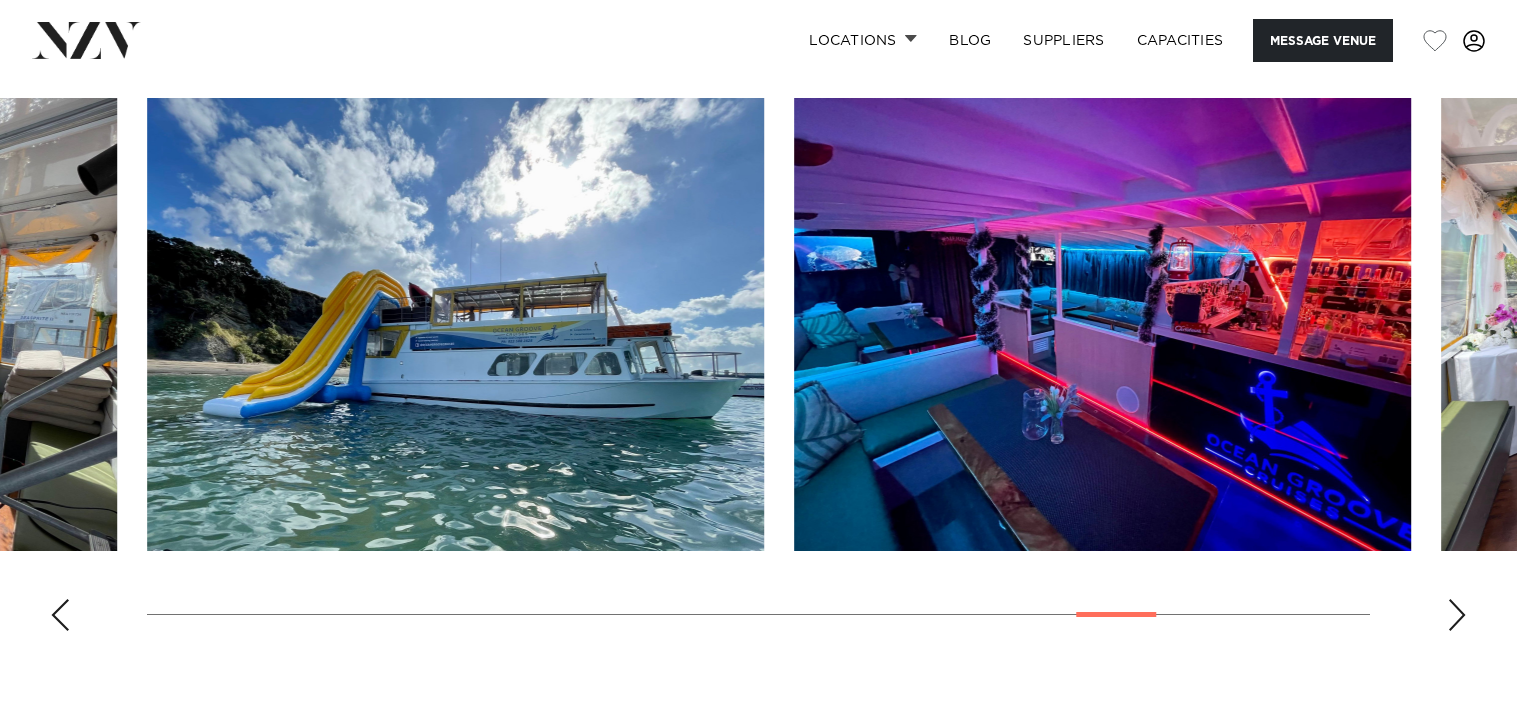 click at bounding box center [1457, 615] 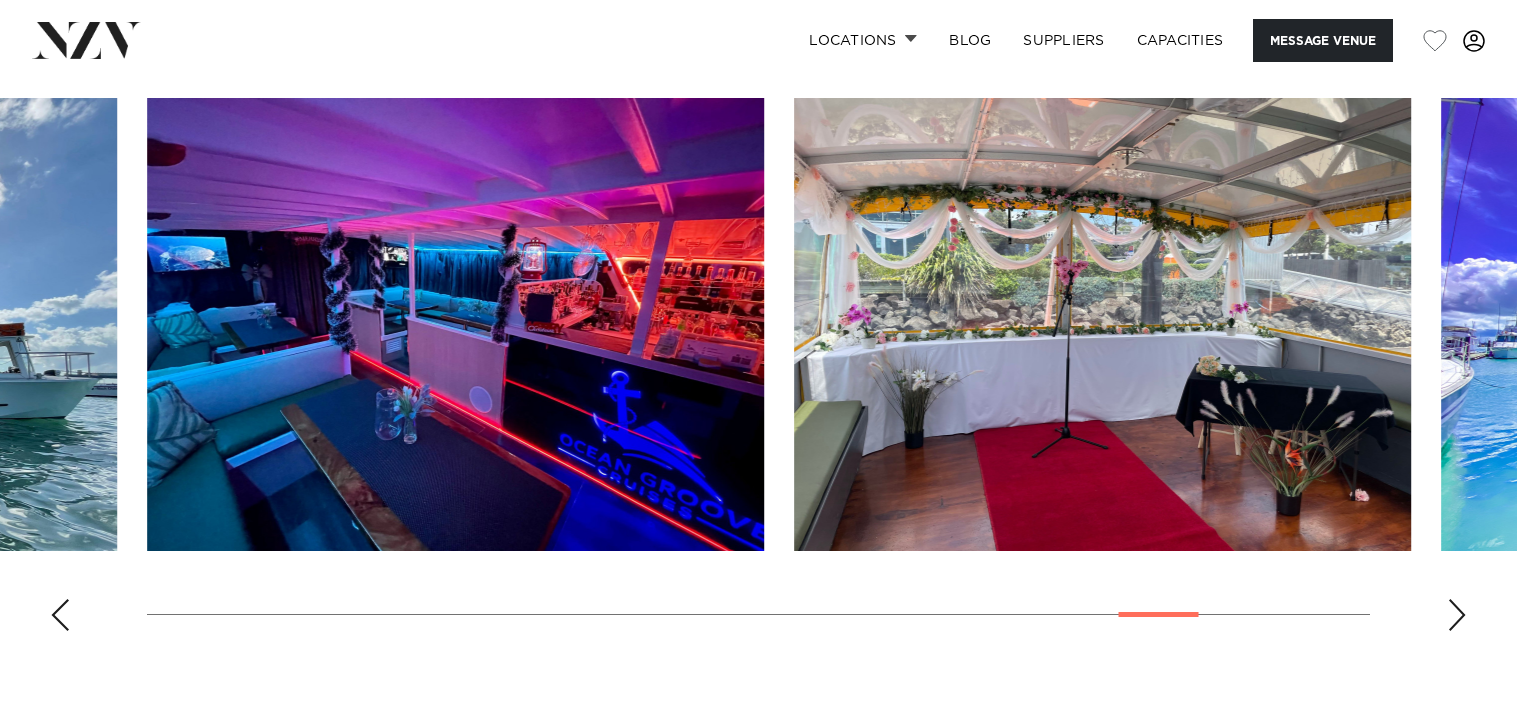 click at bounding box center [1457, 615] 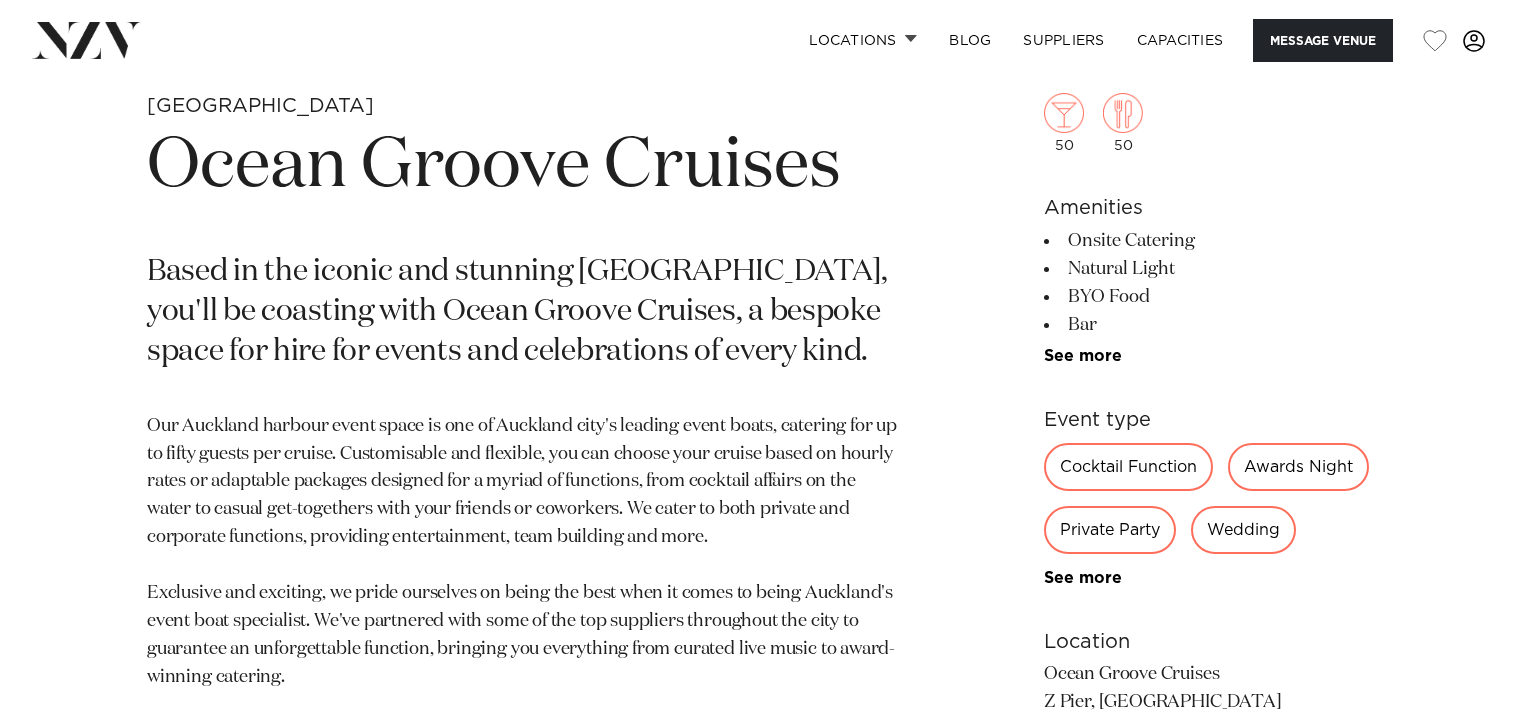 scroll, scrollTop: 761, scrollLeft: 0, axis: vertical 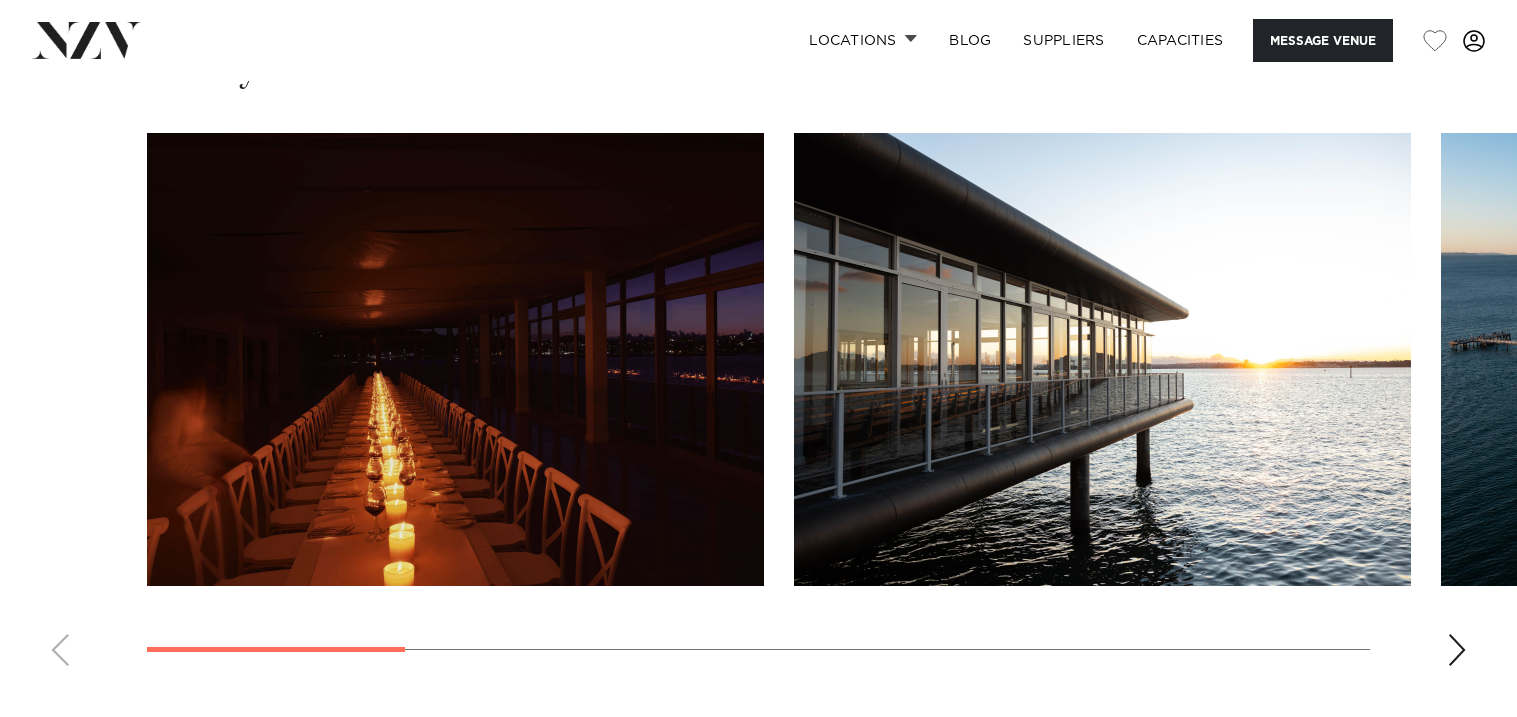 click at bounding box center [1457, 650] 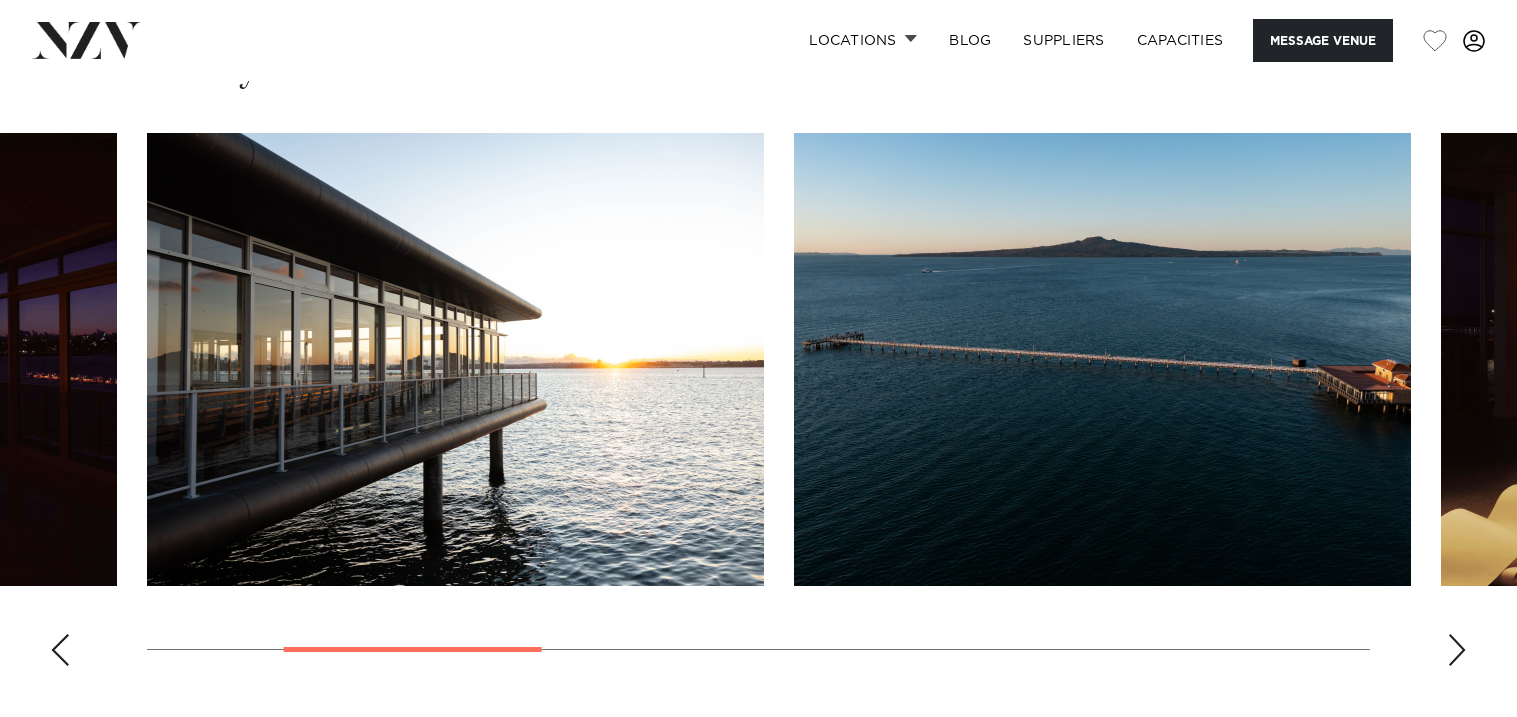 click at bounding box center (1457, 650) 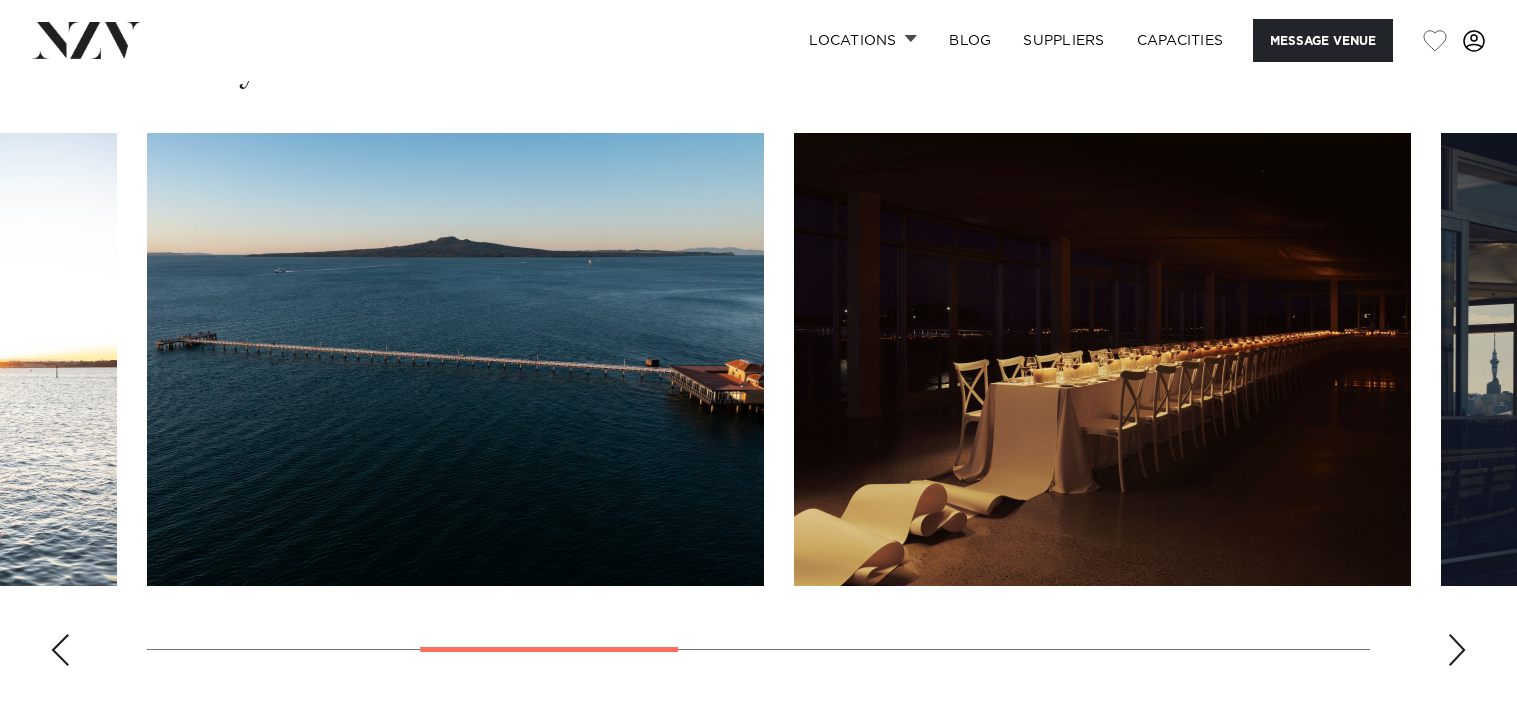 click at bounding box center (1457, 650) 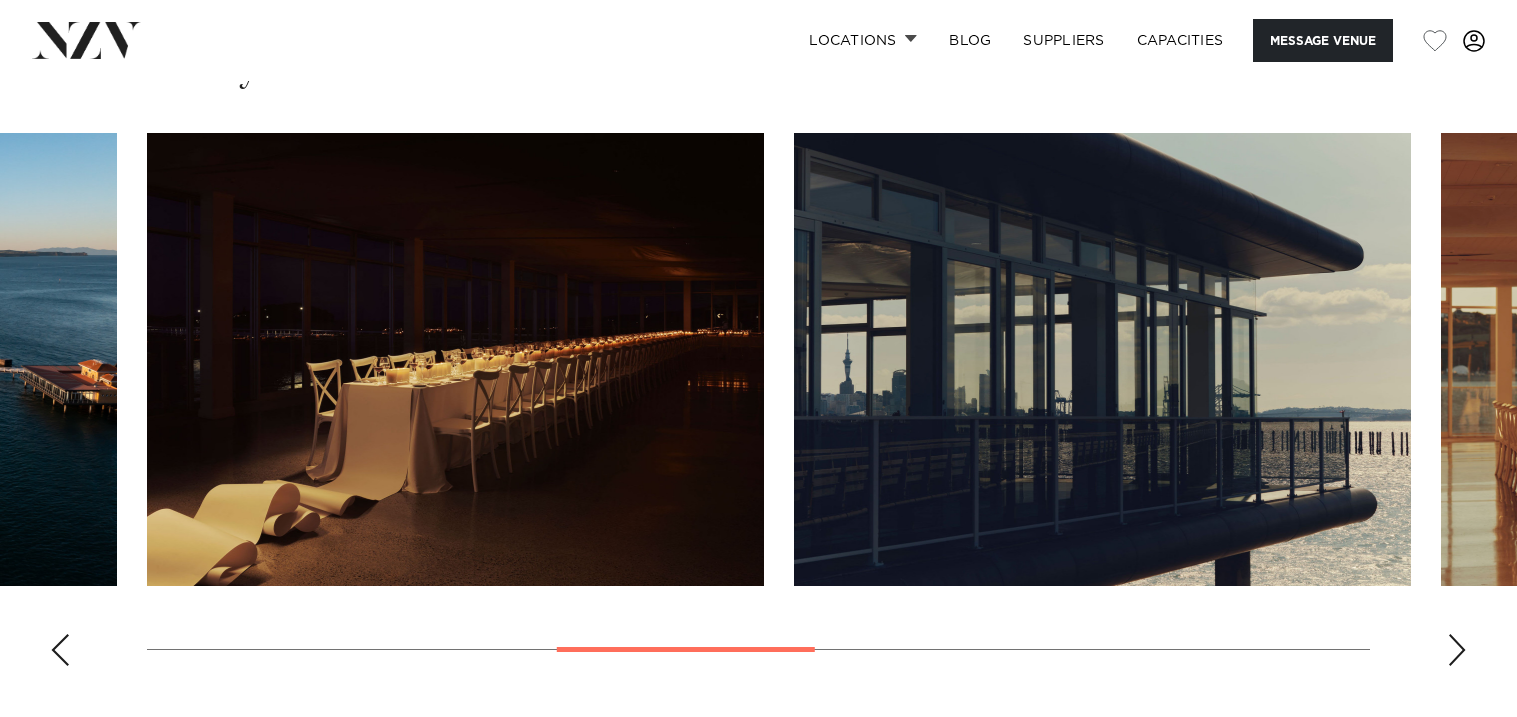 click at bounding box center (1457, 650) 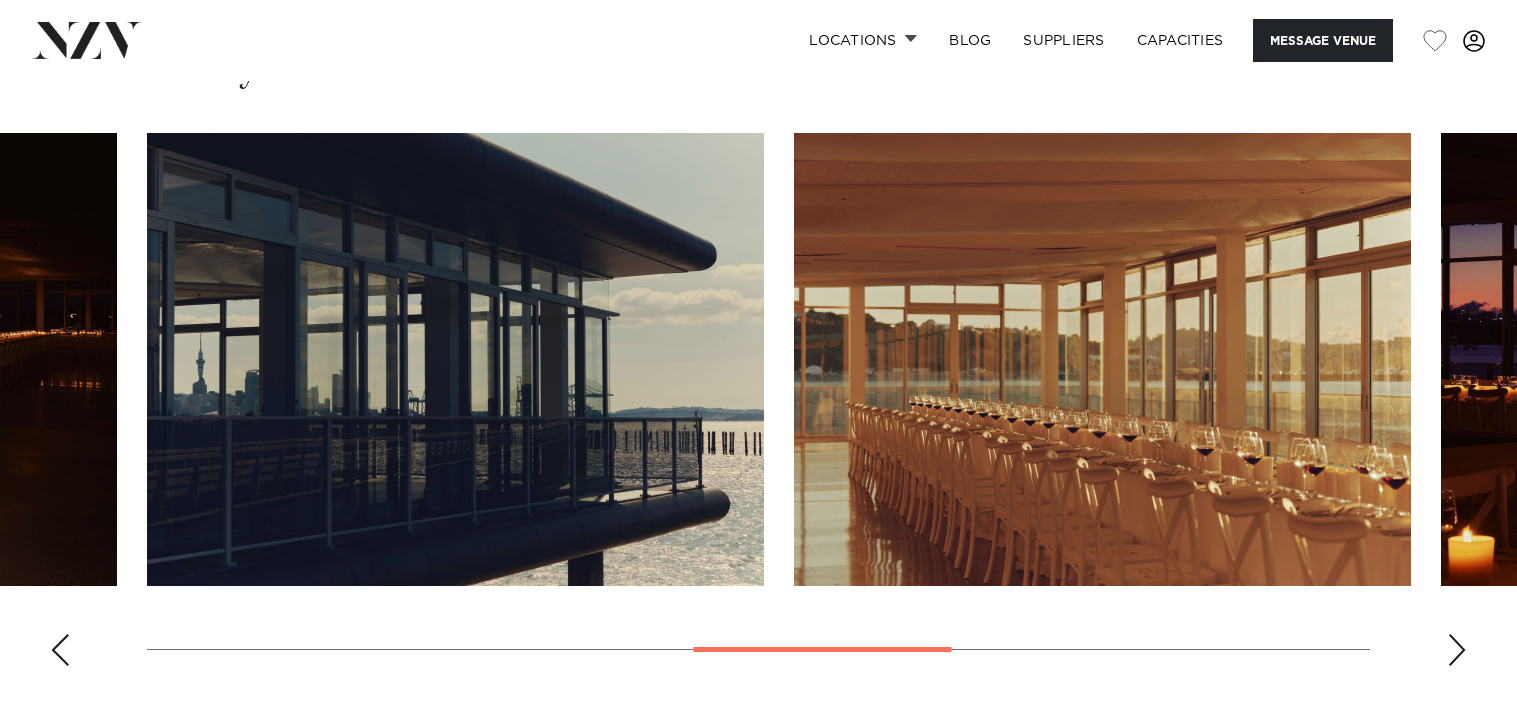 click at bounding box center (1457, 650) 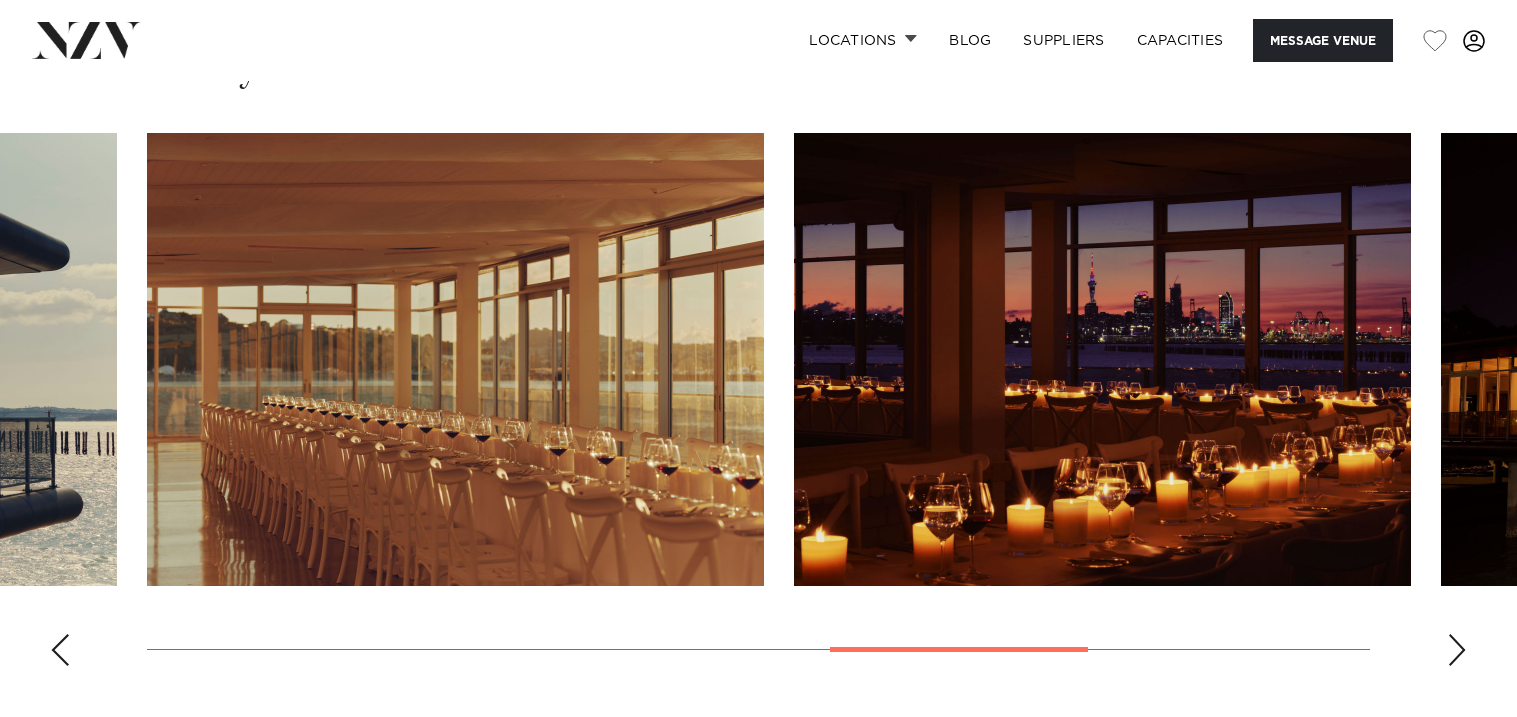click at bounding box center (1457, 650) 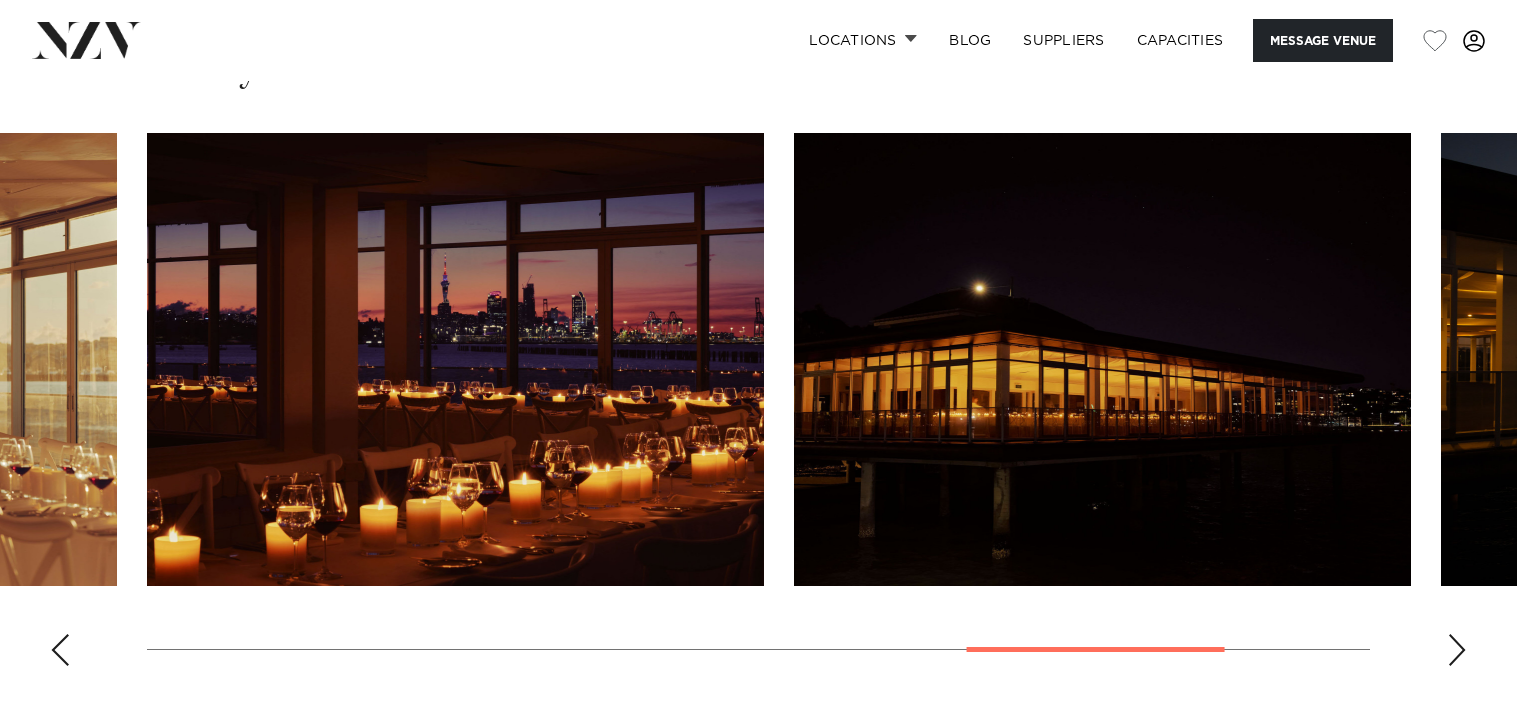 click at bounding box center (1457, 650) 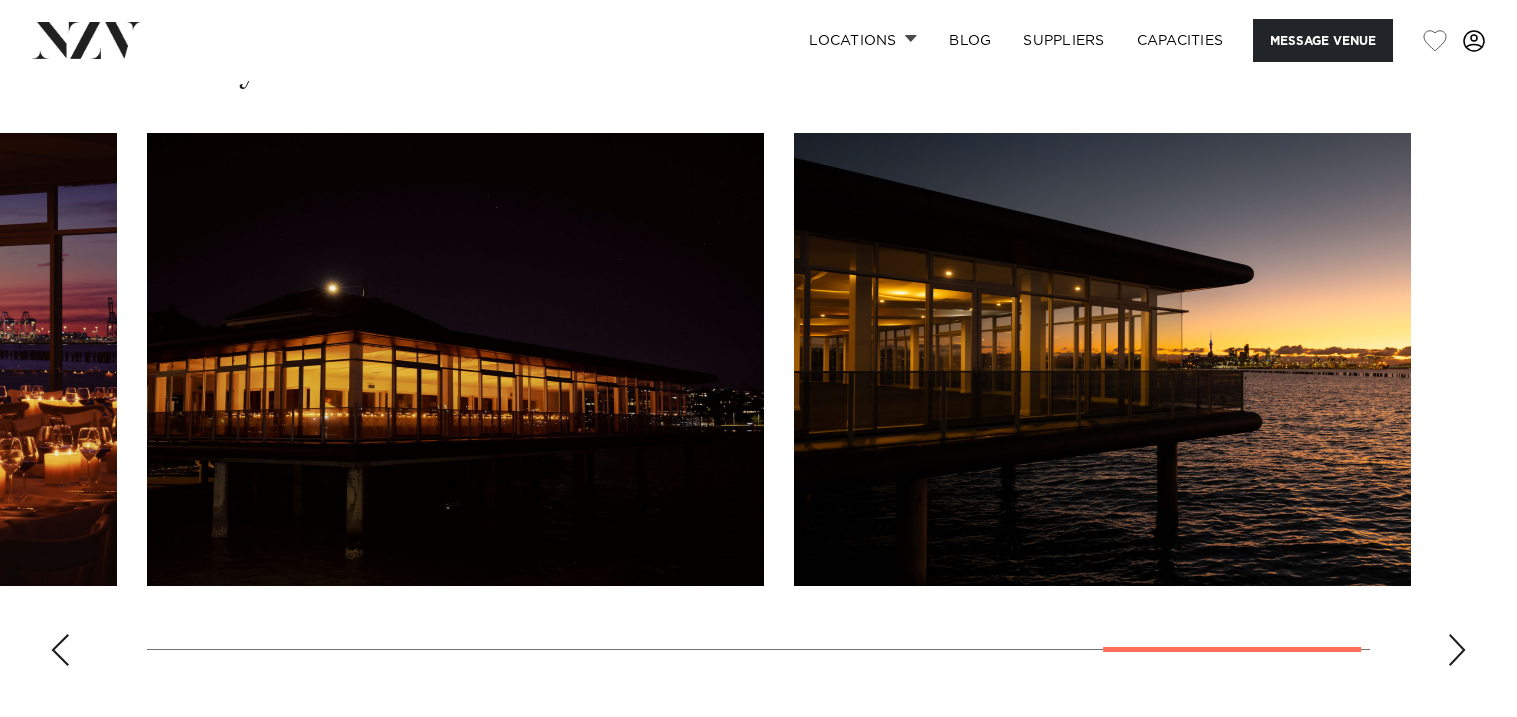 click at bounding box center (1457, 650) 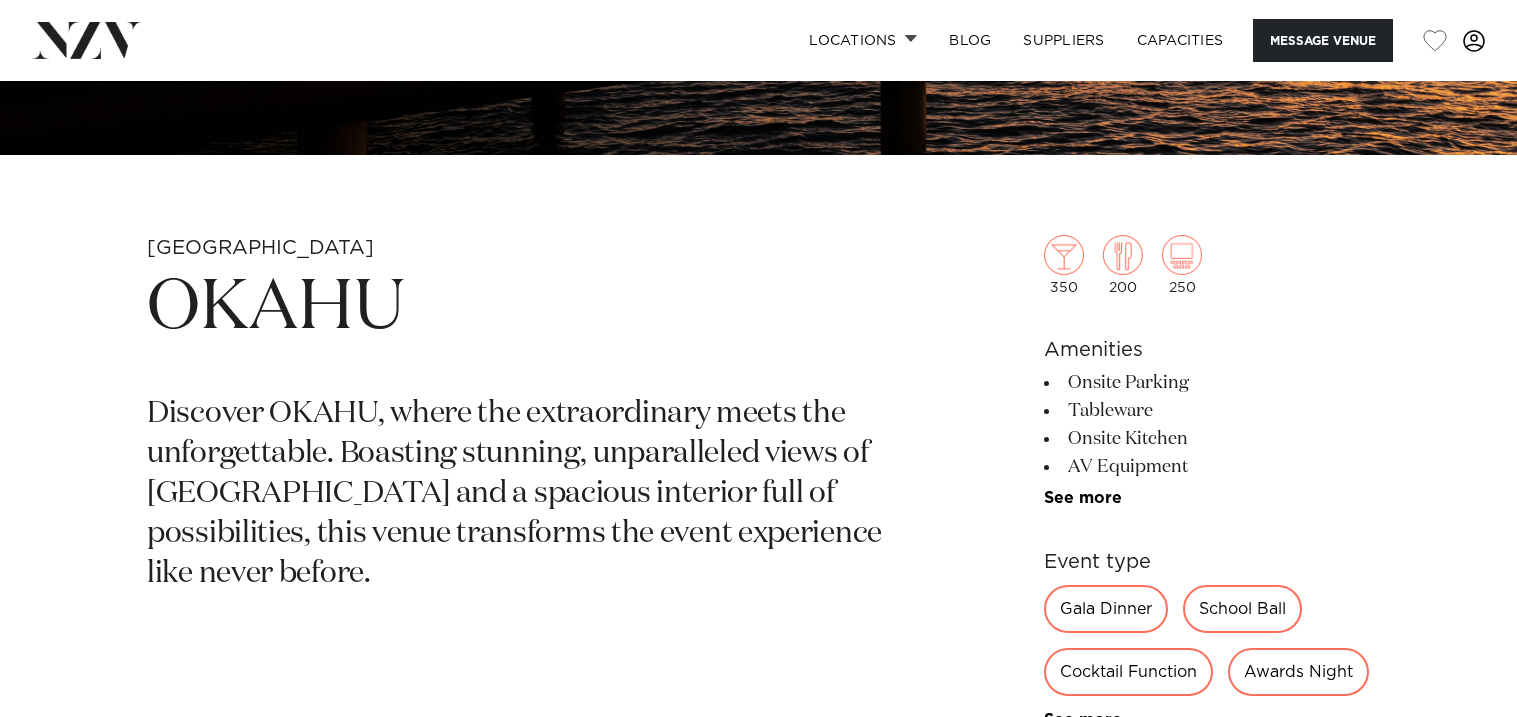 scroll, scrollTop: 0, scrollLeft: 0, axis: both 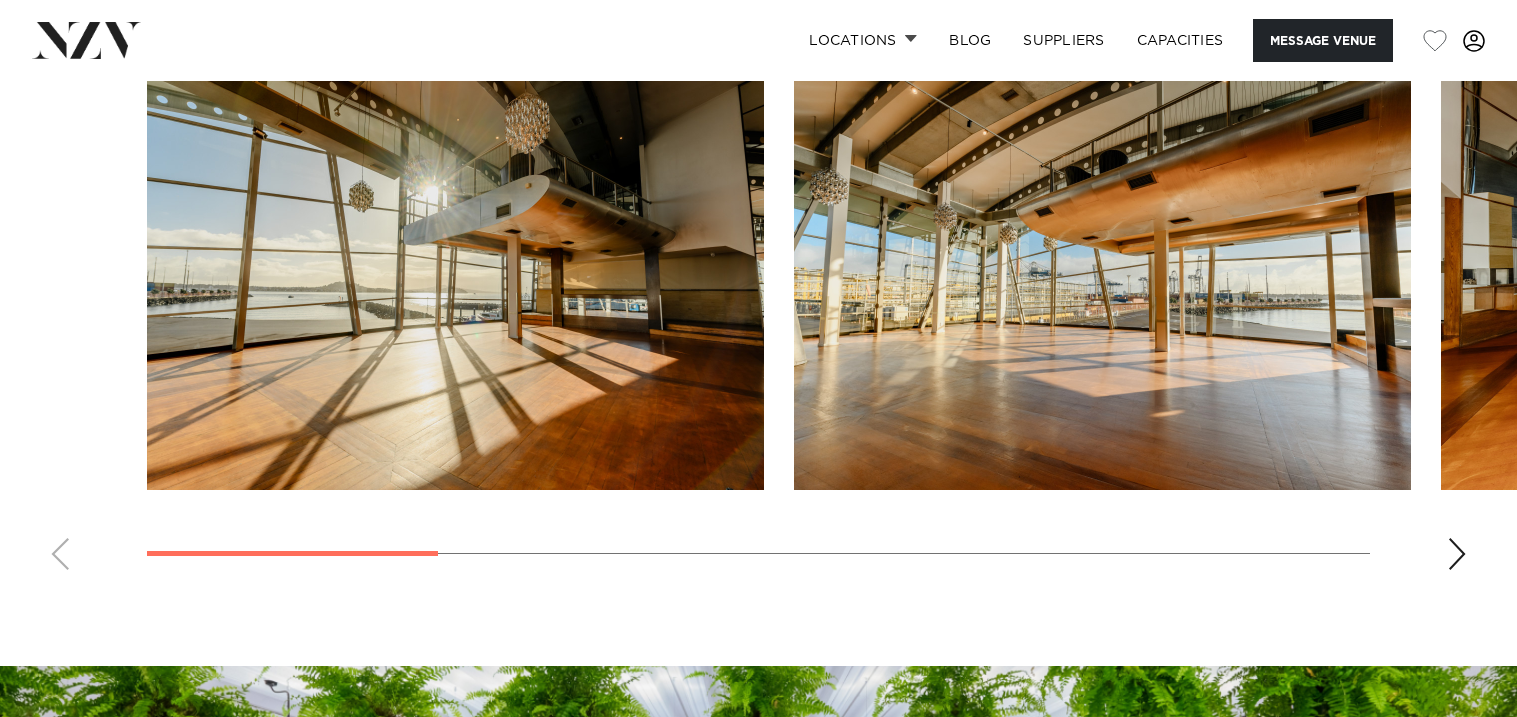 click at bounding box center (1457, 554) 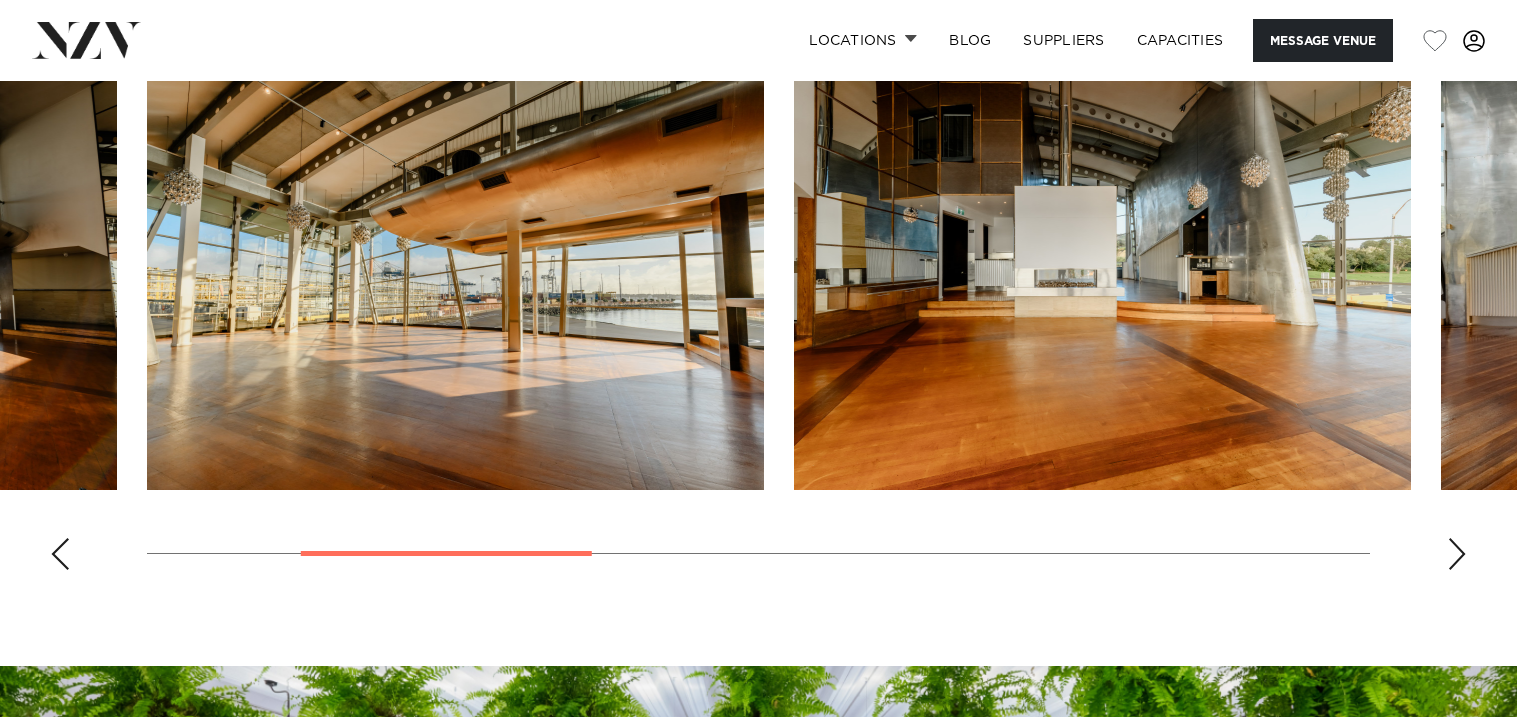 click at bounding box center (1457, 554) 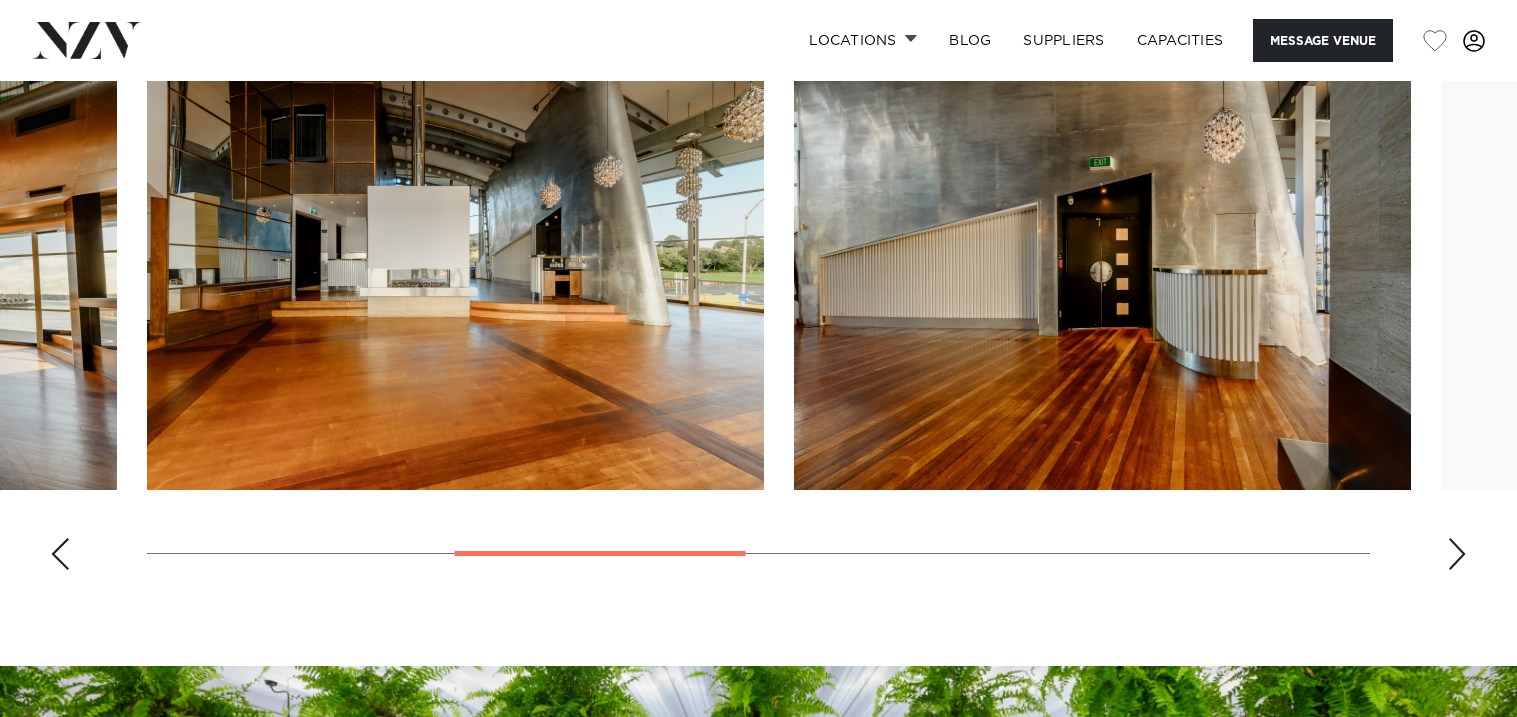 click at bounding box center (1457, 554) 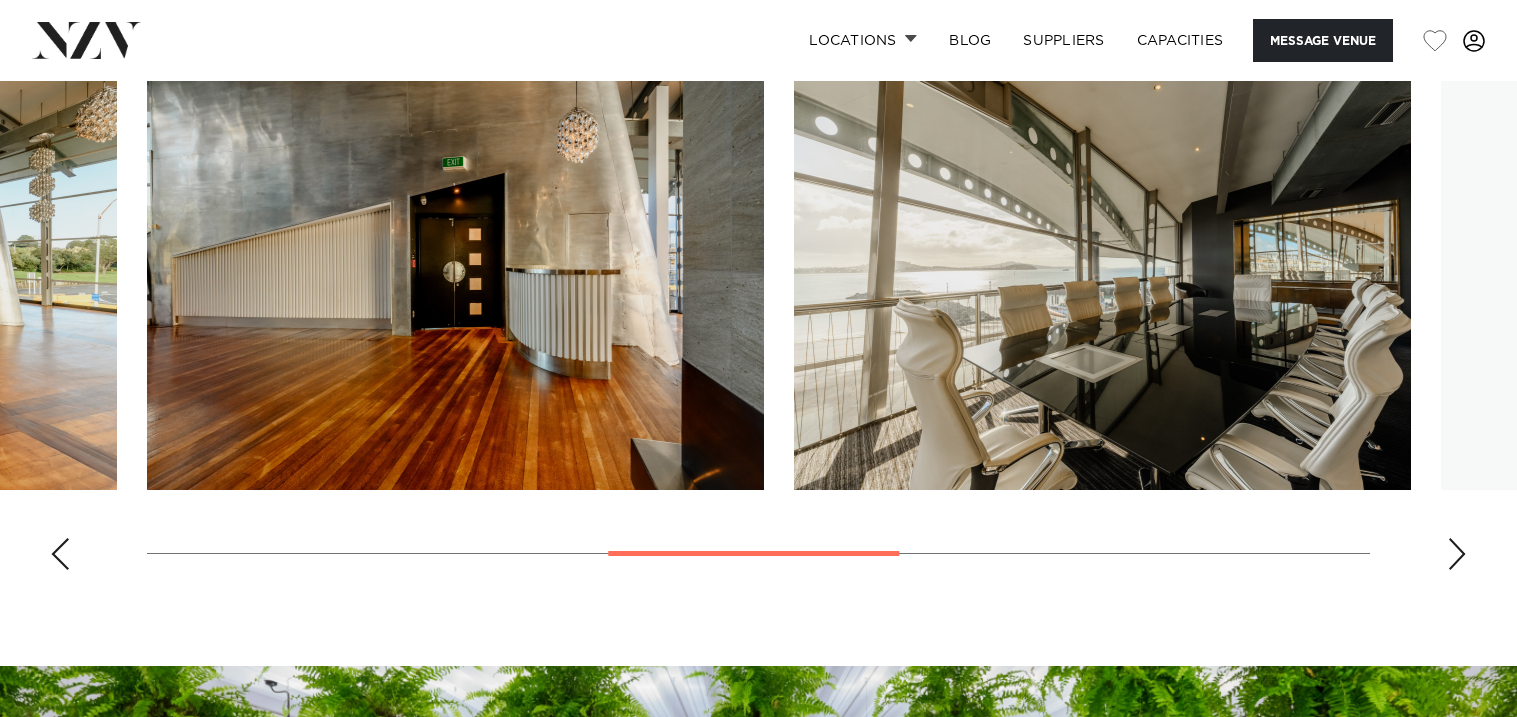 click at bounding box center [1457, 554] 